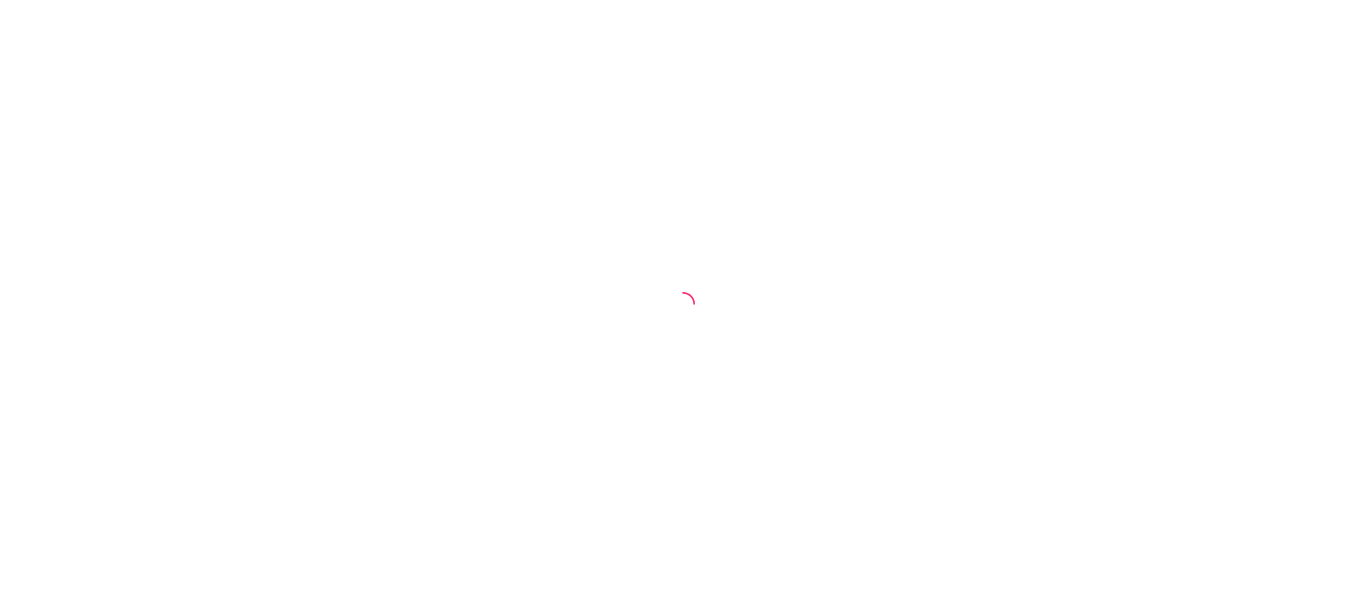 scroll, scrollTop: 0, scrollLeft: 0, axis: both 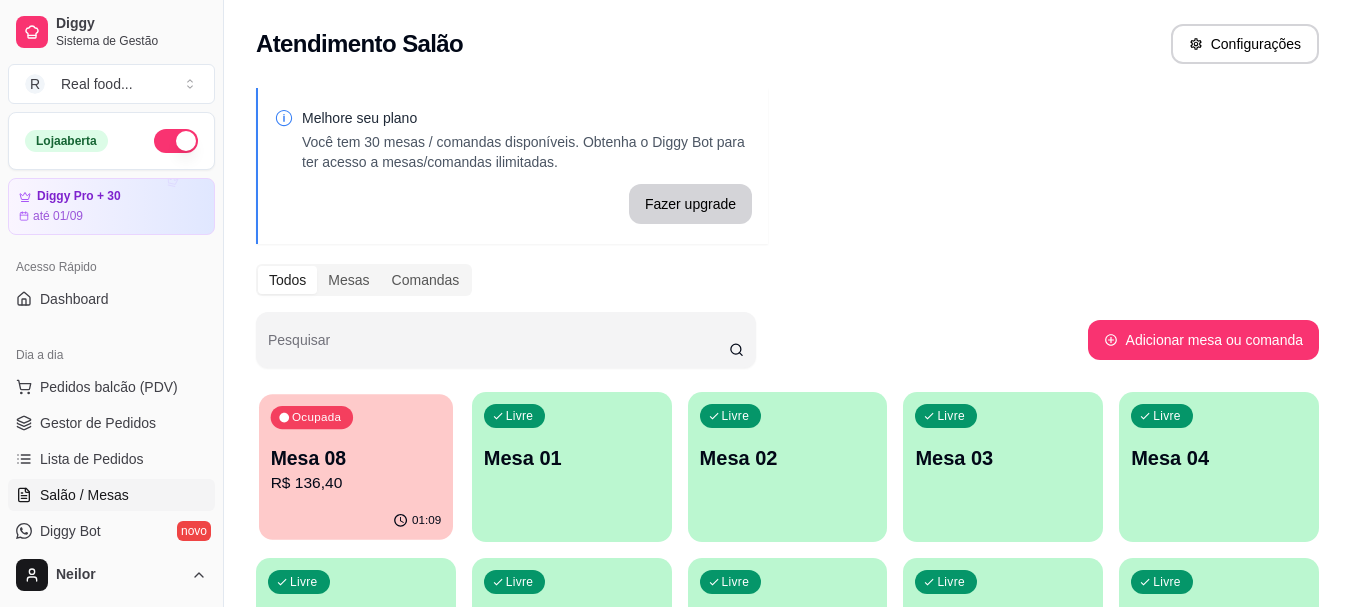 click on "Ocupada Mesa 08 R$ 136,40" at bounding box center [356, 448] 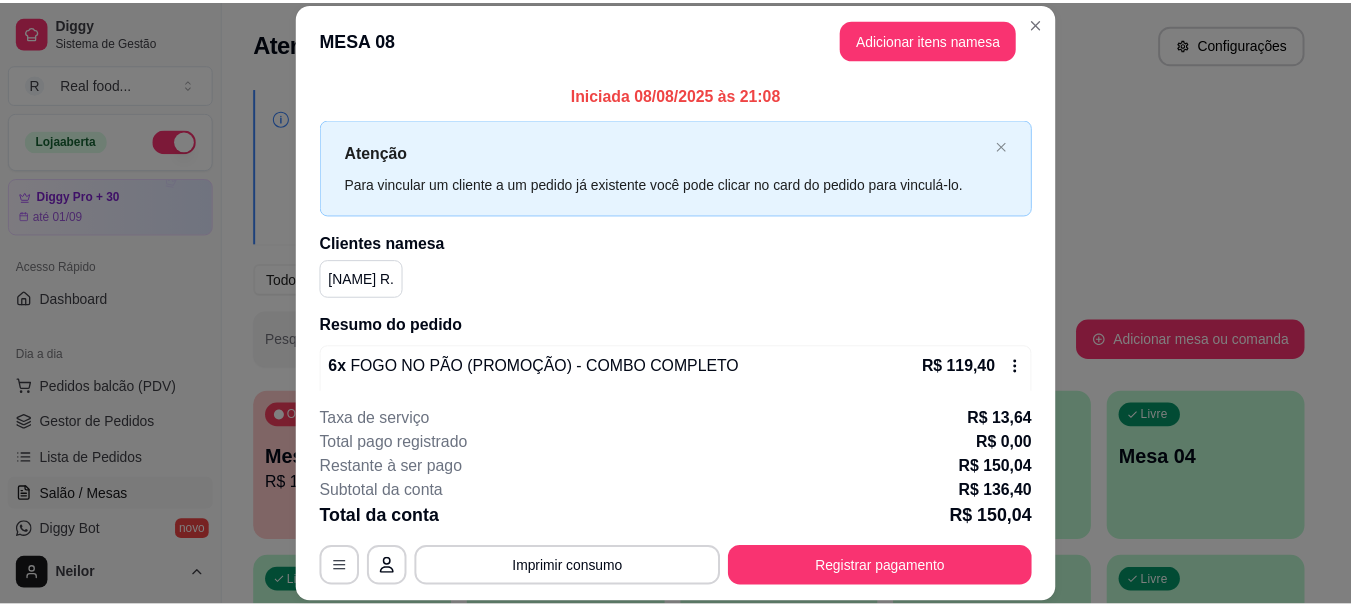 scroll, scrollTop: 170, scrollLeft: 0, axis: vertical 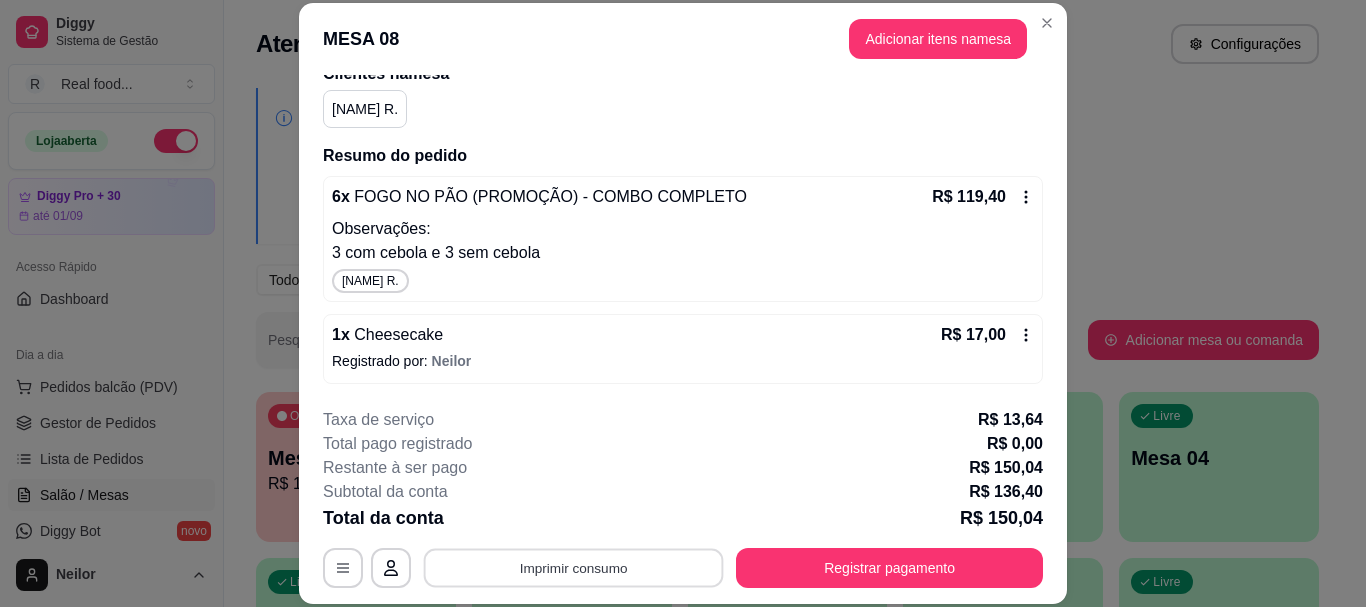 click on "Imprimir consumo" at bounding box center (574, 568) 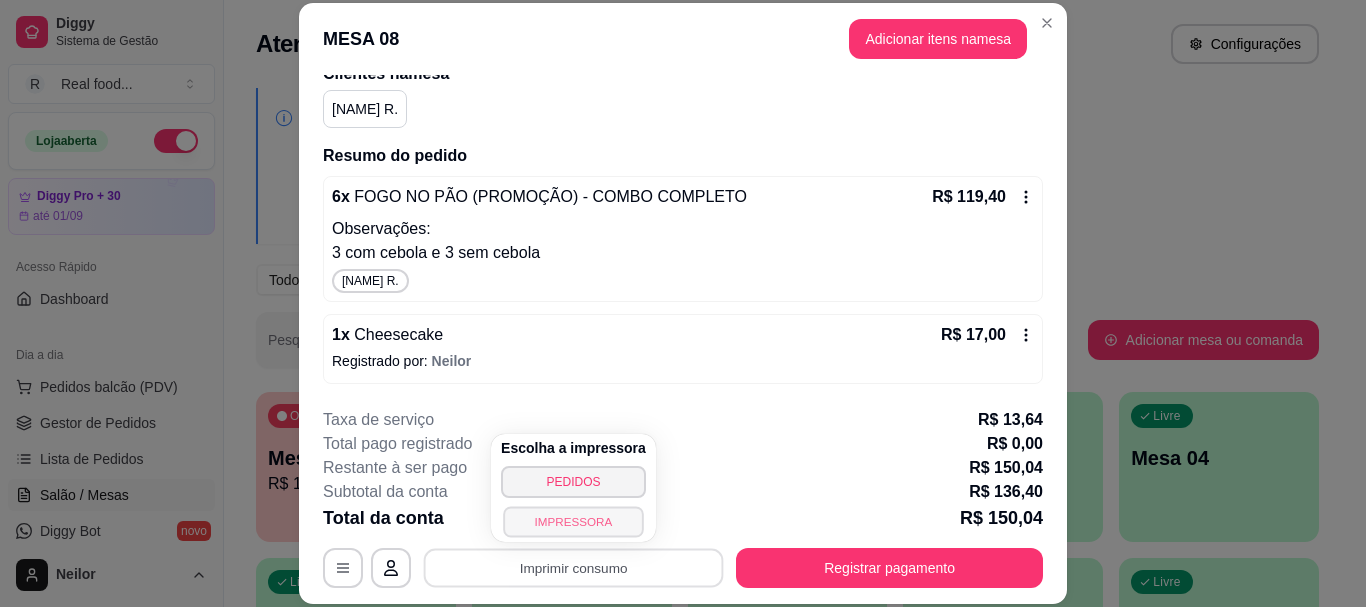 click on "IMPRESSORA" at bounding box center (573, 521) 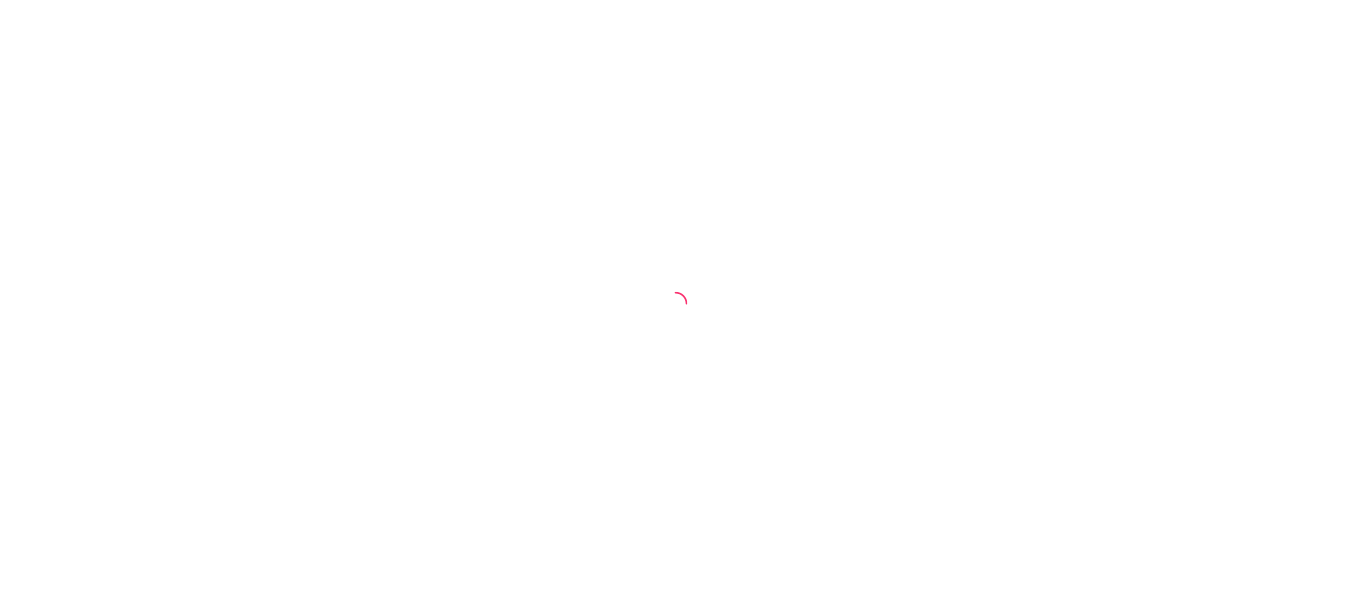 scroll, scrollTop: 0, scrollLeft: 0, axis: both 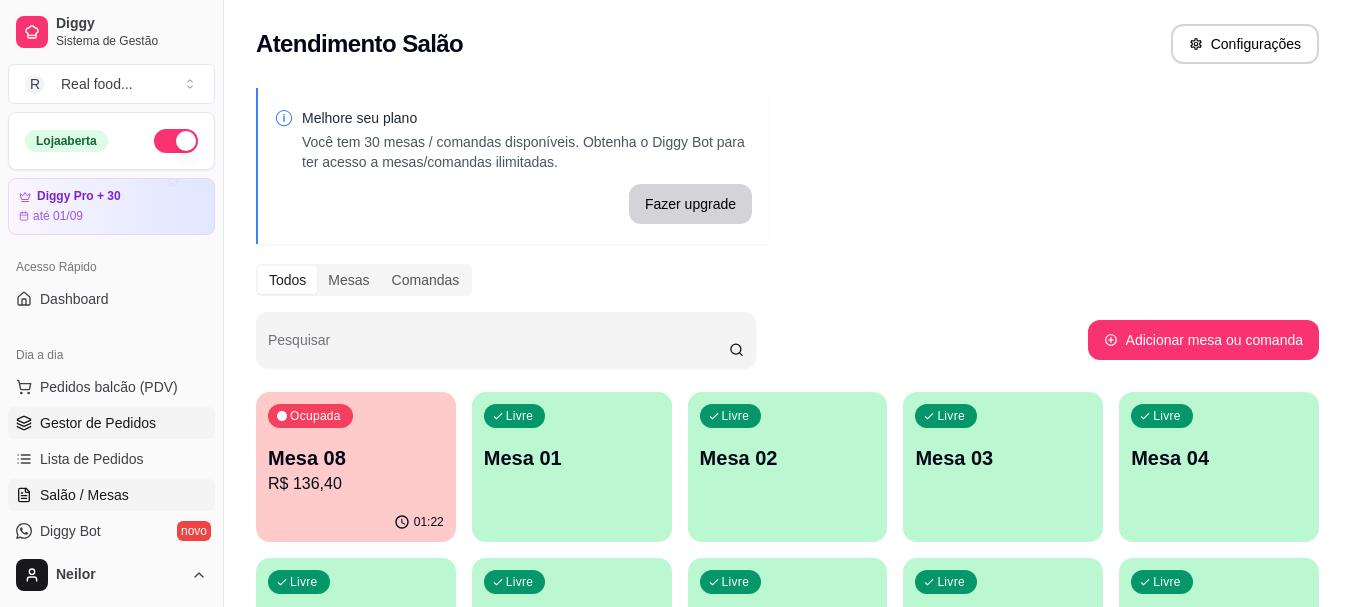 click on "Gestor de Pedidos" at bounding box center (98, 423) 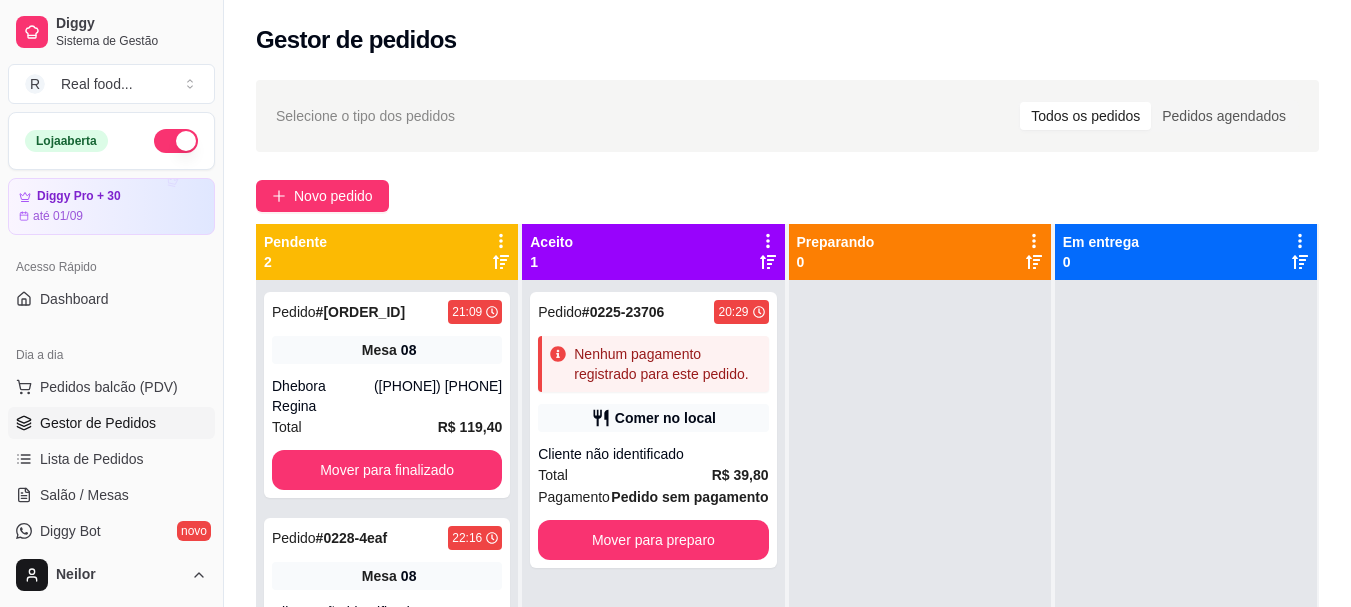scroll, scrollTop: 56, scrollLeft: 0, axis: vertical 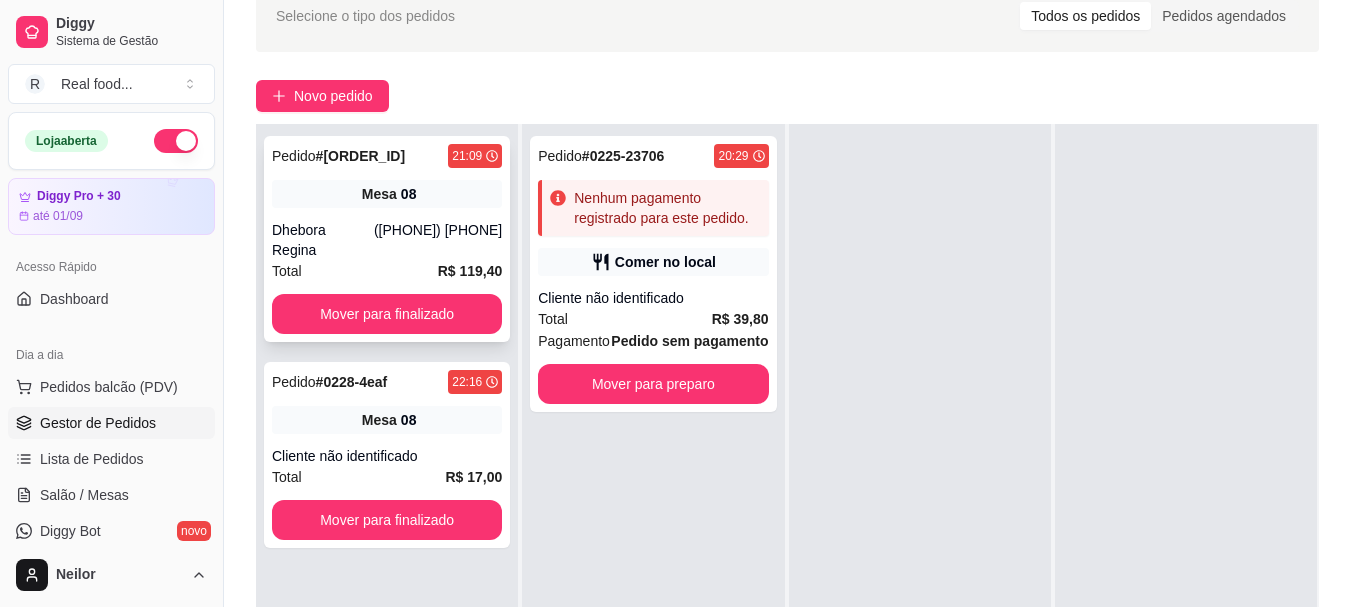 click on "Pedido # [ORDER_ID] [TIME] Mesa 08 [FIRST] [LAST] ([PHONE]) Total R$ 119,40 Mover para finalizado" at bounding box center (387, 239) 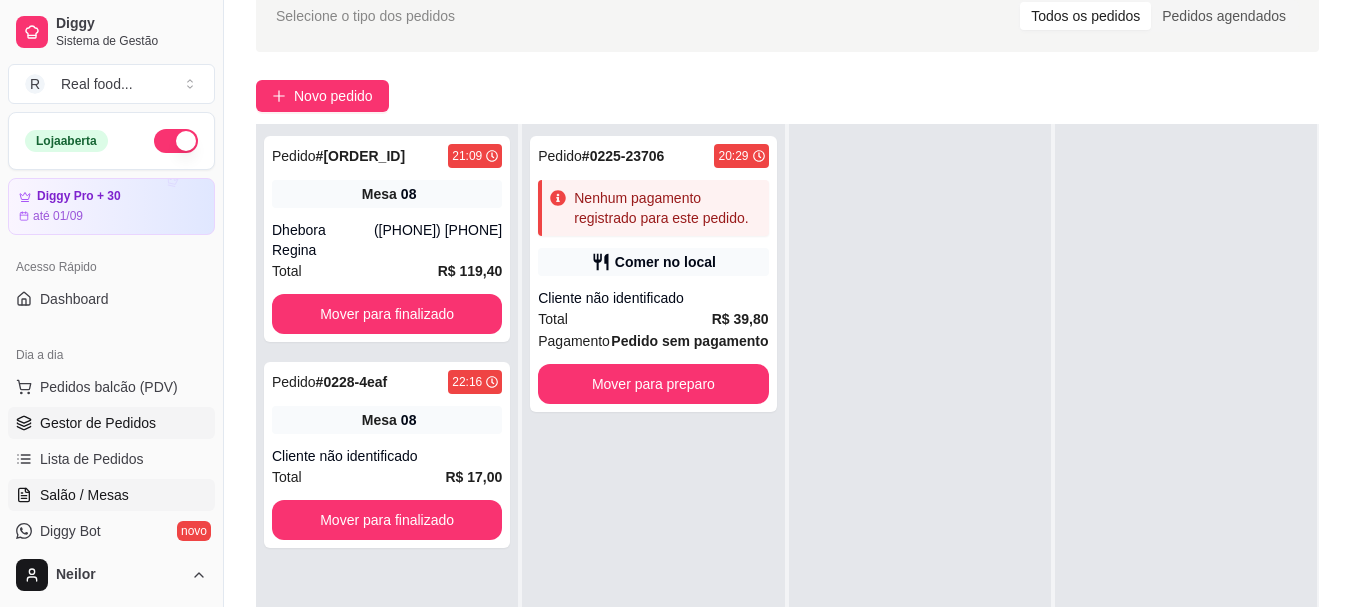 click on "Salão / Mesas" at bounding box center [111, 495] 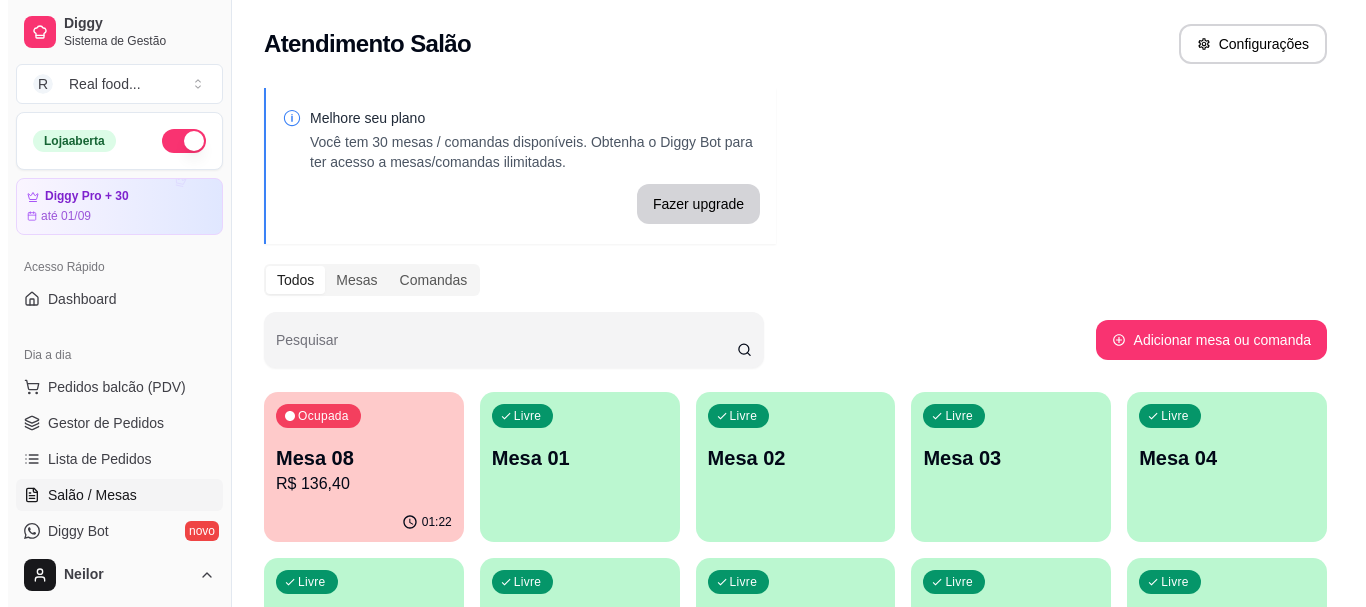 scroll, scrollTop: 100, scrollLeft: 0, axis: vertical 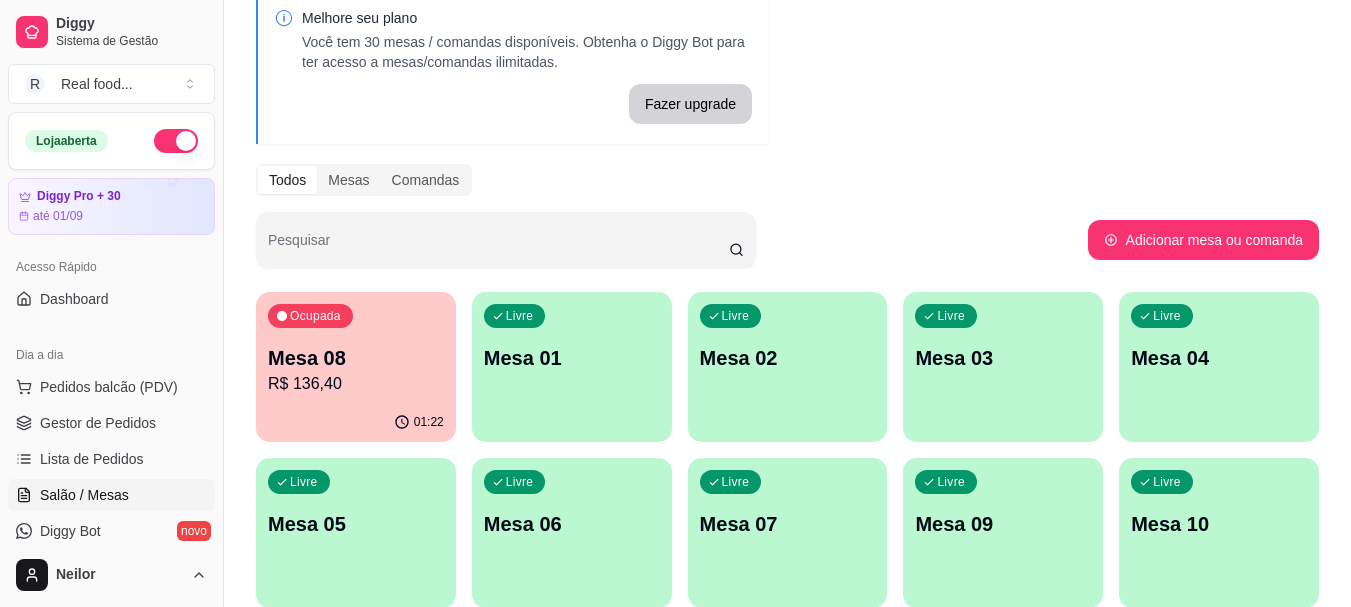 click on "R$ 136,40" at bounding box center [356, 384] 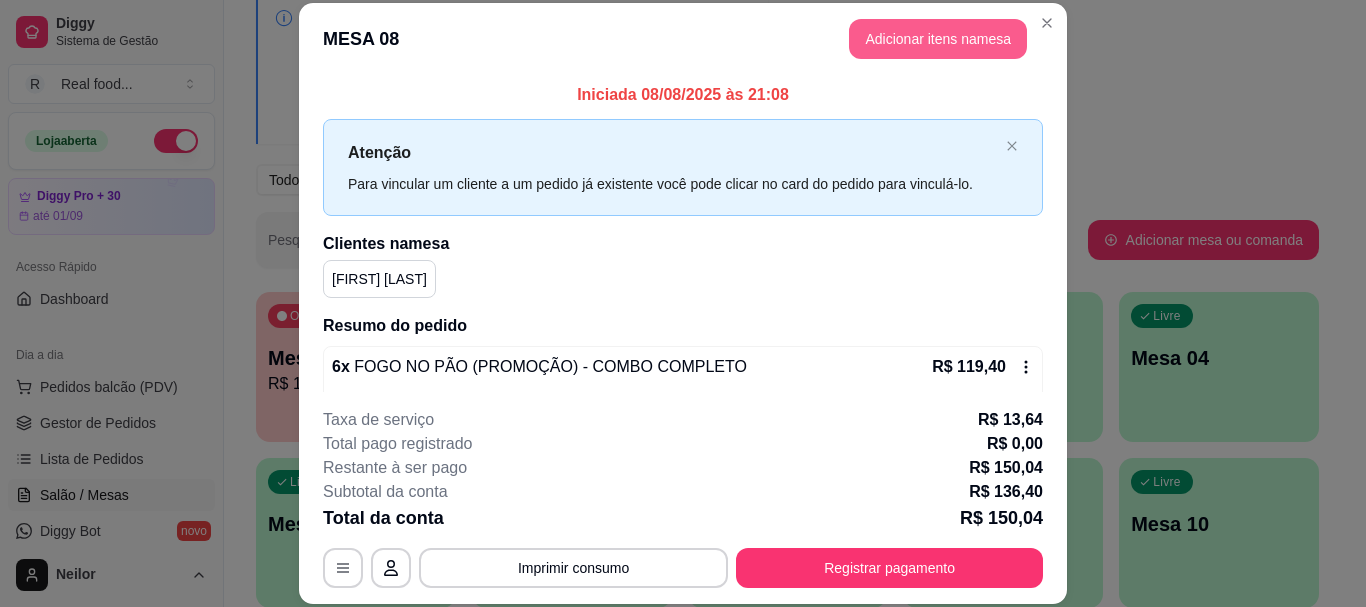click on "Adicionar itens na  mesa" at bounding box center [938, 39] 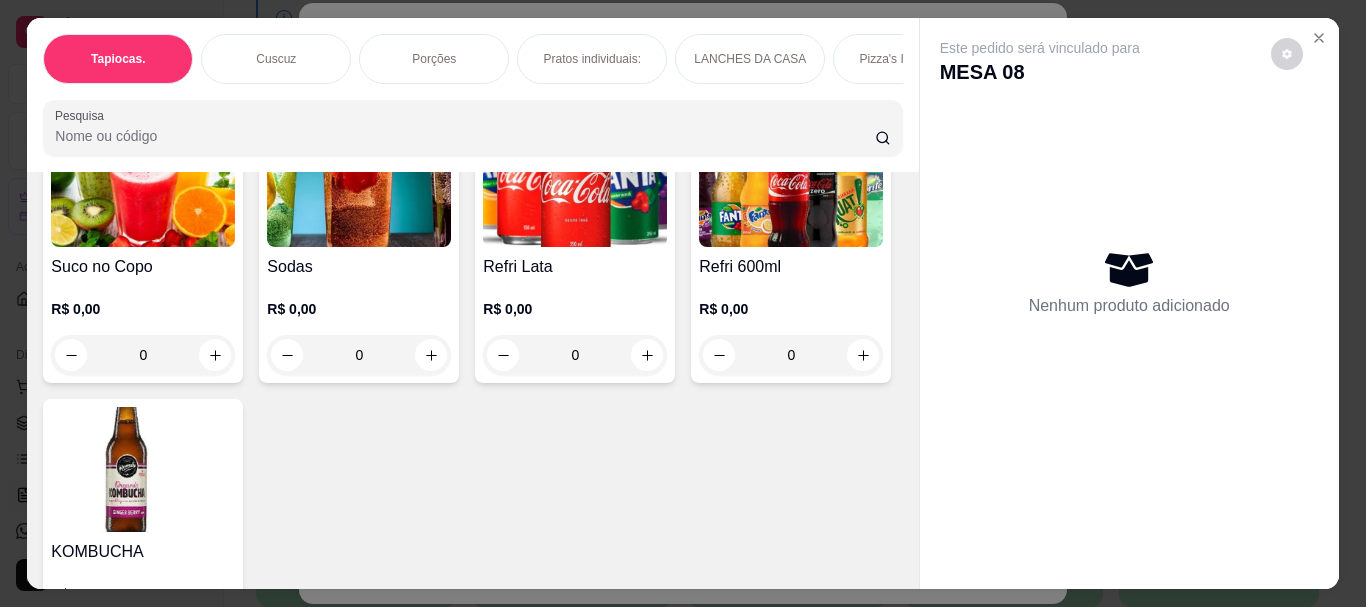 scroll, scrollTop: 4400, scrollLeft: 0, axis: vertical 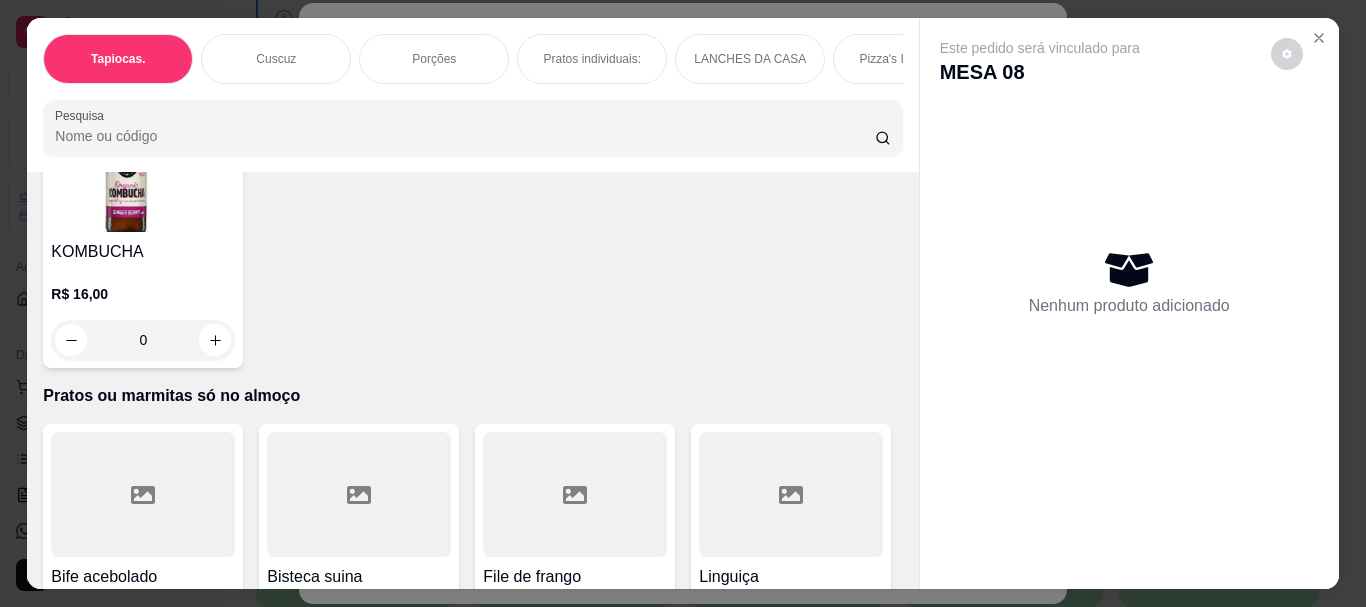 click on "0" at bounding box center (359, -230) 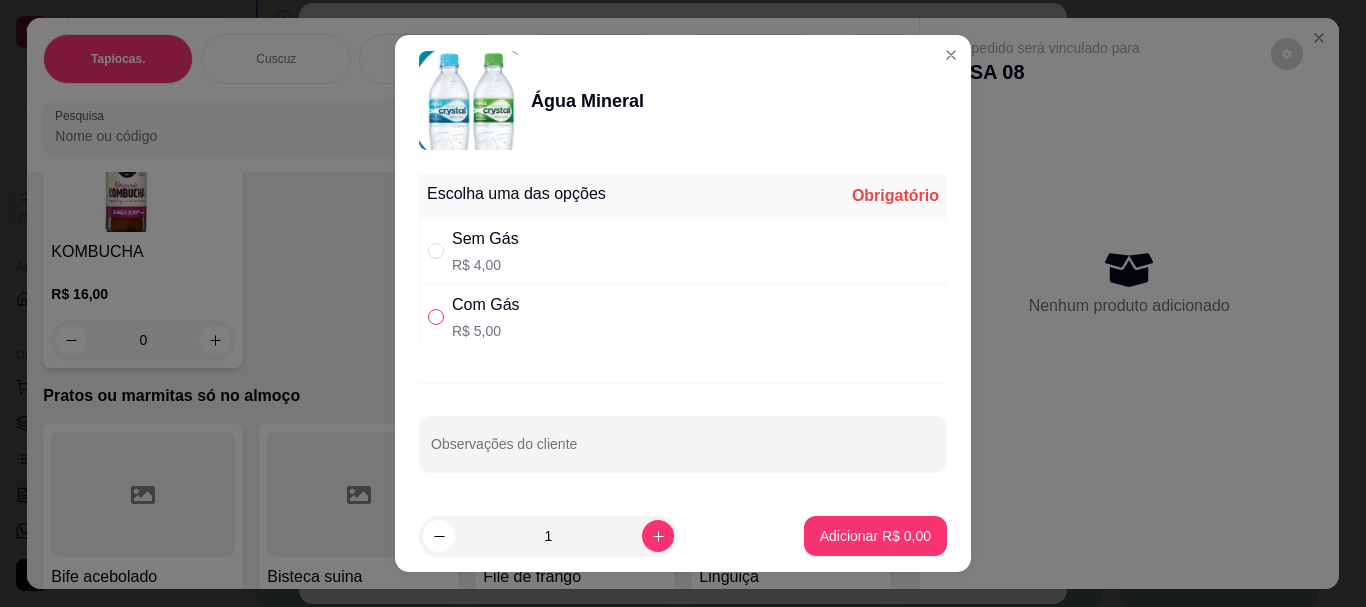 click at bounding box center (436, 317) 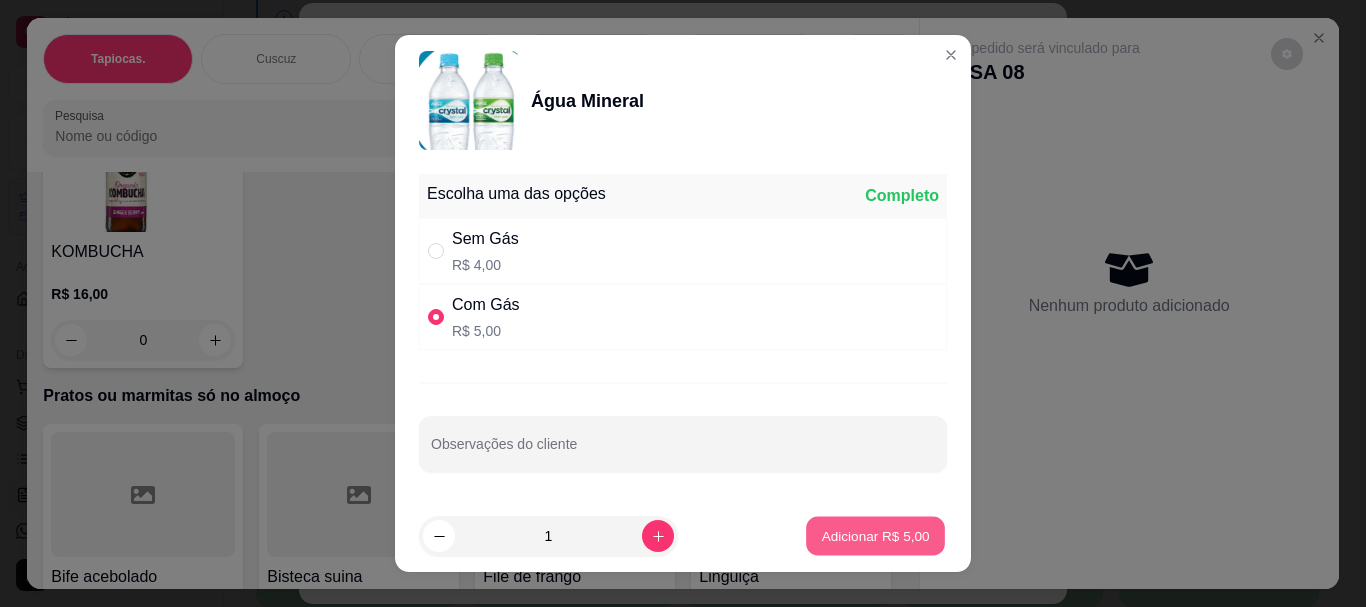 click on "Adicionar   R$ 5,00" at bounding box center (875, 536) 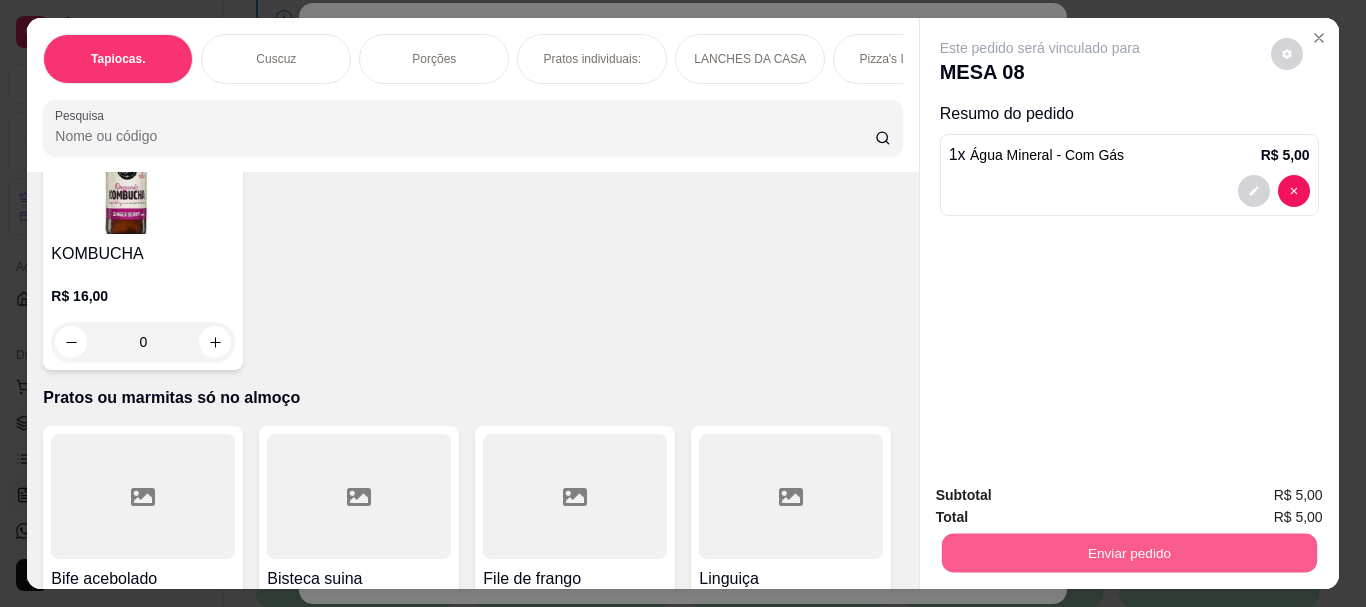 click on "Enviar pedido" at bounding box center [1128, 552] 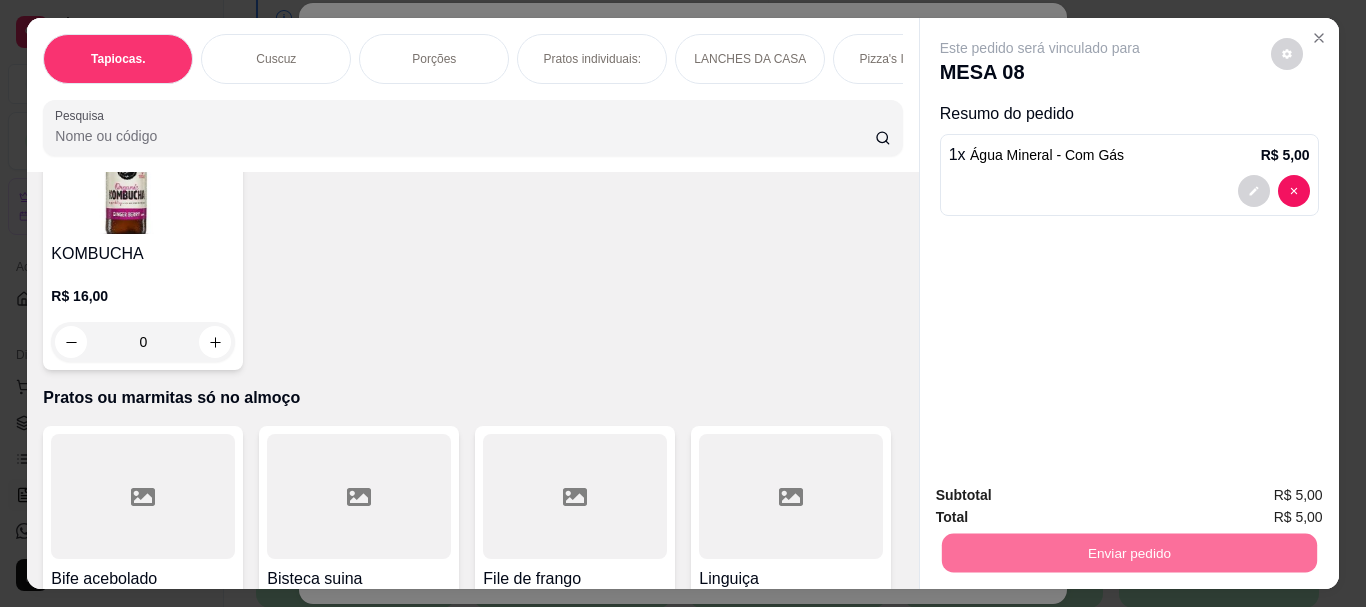 click on "Não registrar e enviar pedido" at bounding box center (1063, 495) 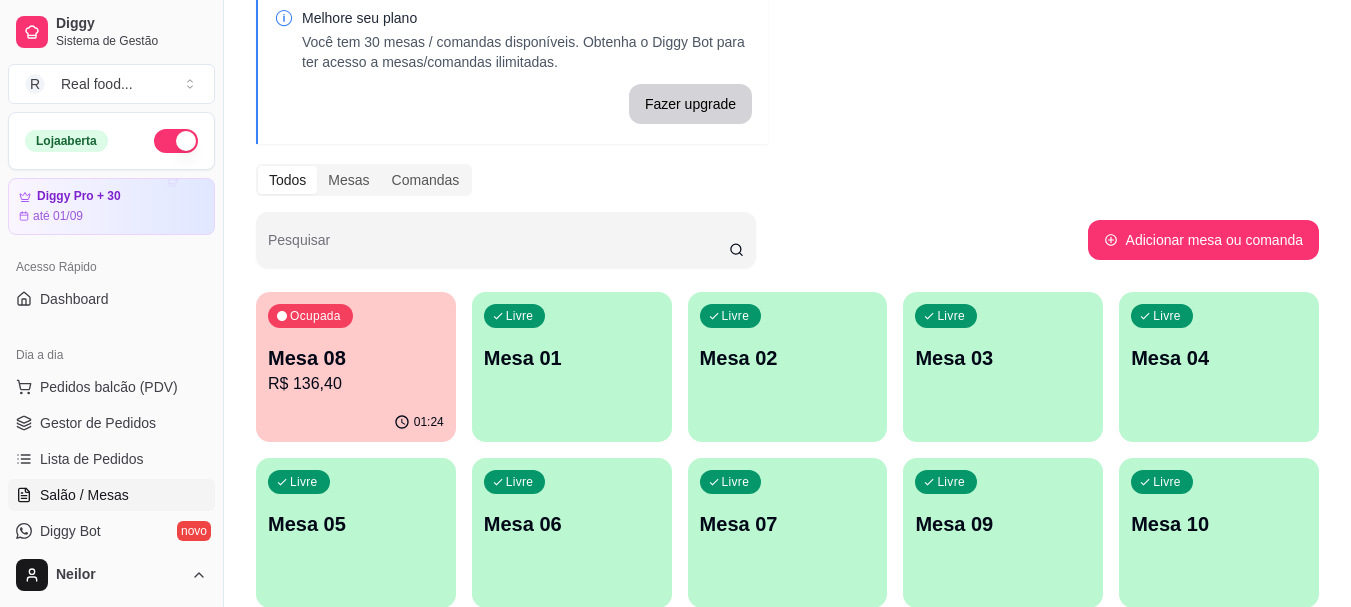 click on "Ocupada Mesa 08 [PRICE] [TIME] Livre Mesa 01 Livre Mesa 02 Livre Mesa 03 Livre Mesa 04 Livre Mesa 05 Livre Mesa 06 Livre Mesa 07 Livre Mesa 09 Livre Mesa 10 Livre Mesa 11 Livre Mesa 12 Livre Mesa 13 Livre Mesa 14 Livre Mesa 15 Livre Mesa 16 Livre Mesa 17 Livre Mesa 18 Livre Mesa 19 Livre Mesa 20" at bounding box center [787, 470] 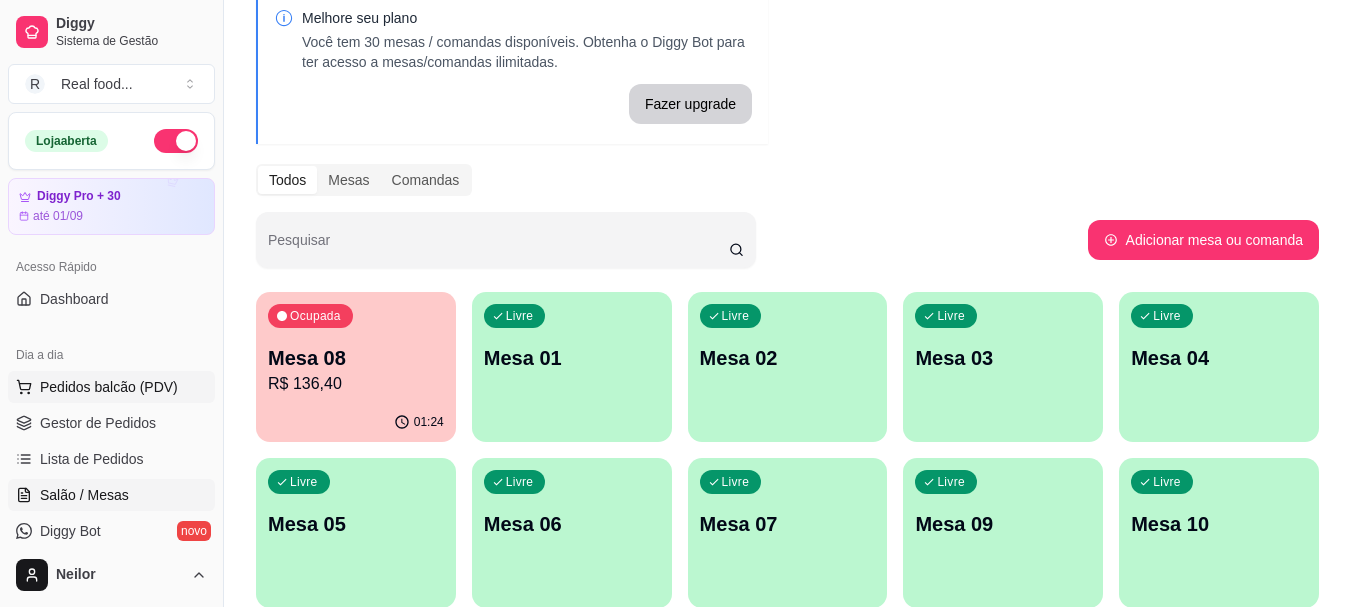 click on "Pedidos balcão (PDV)" at bounding box center [109, 387] 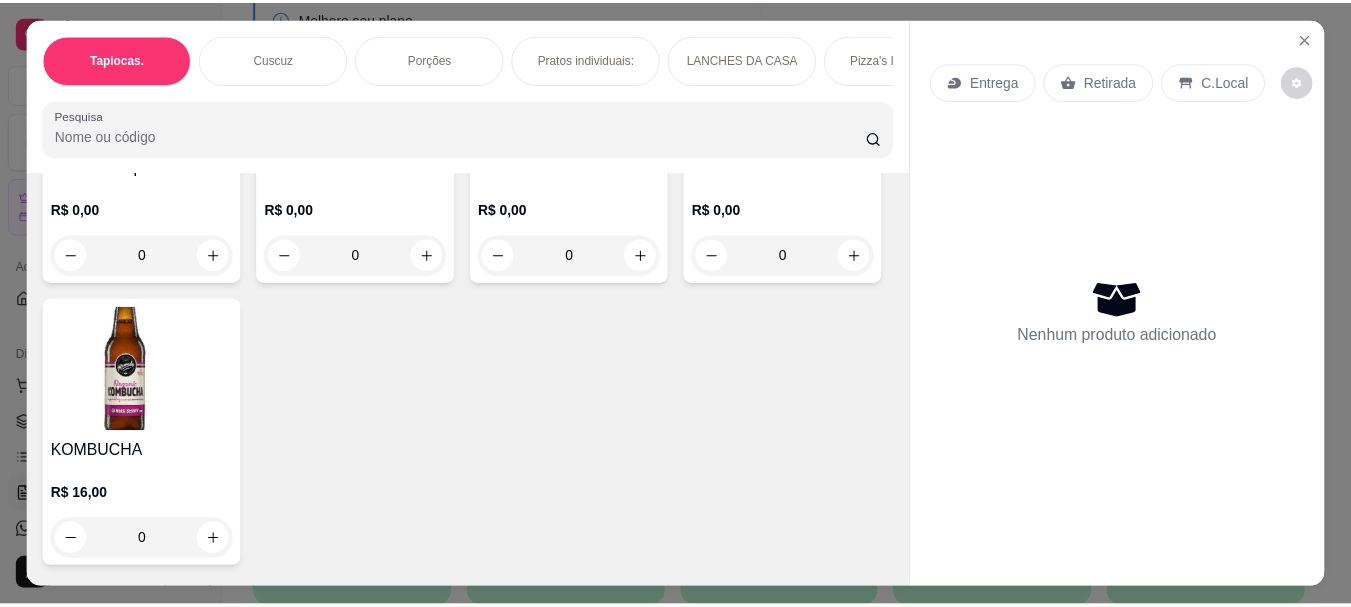 scroll, scrollTop: 4800, scrollLeft: 0, axis: vertical 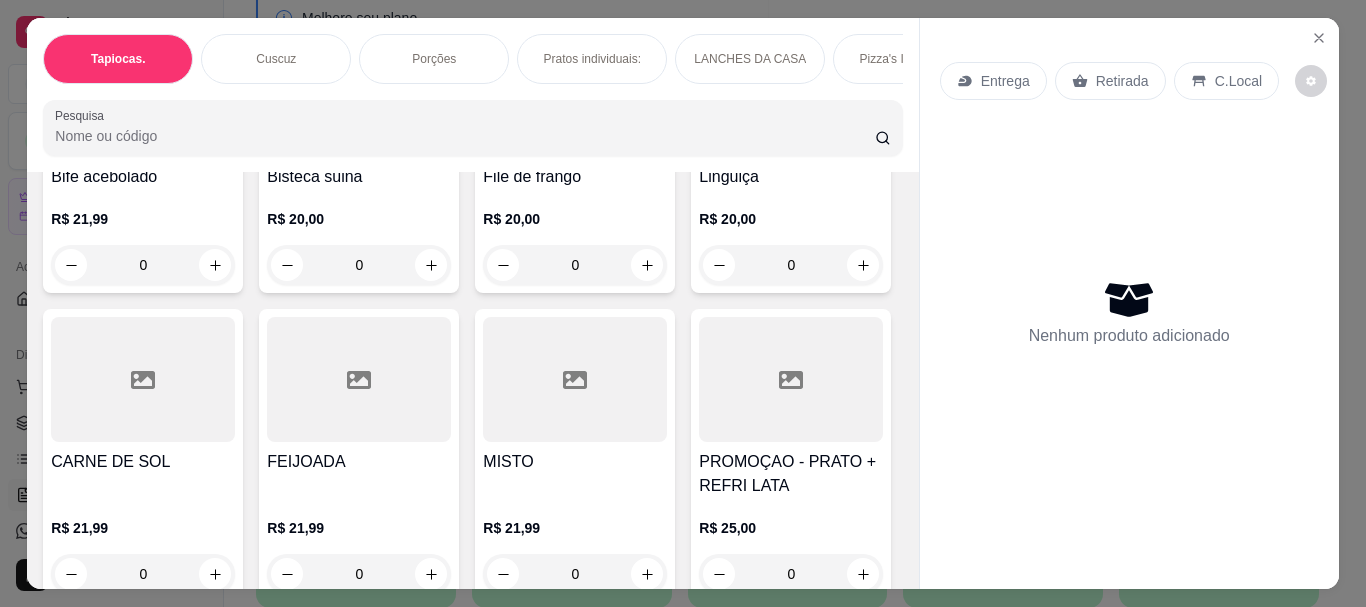 click at bounding box center (215, -60) 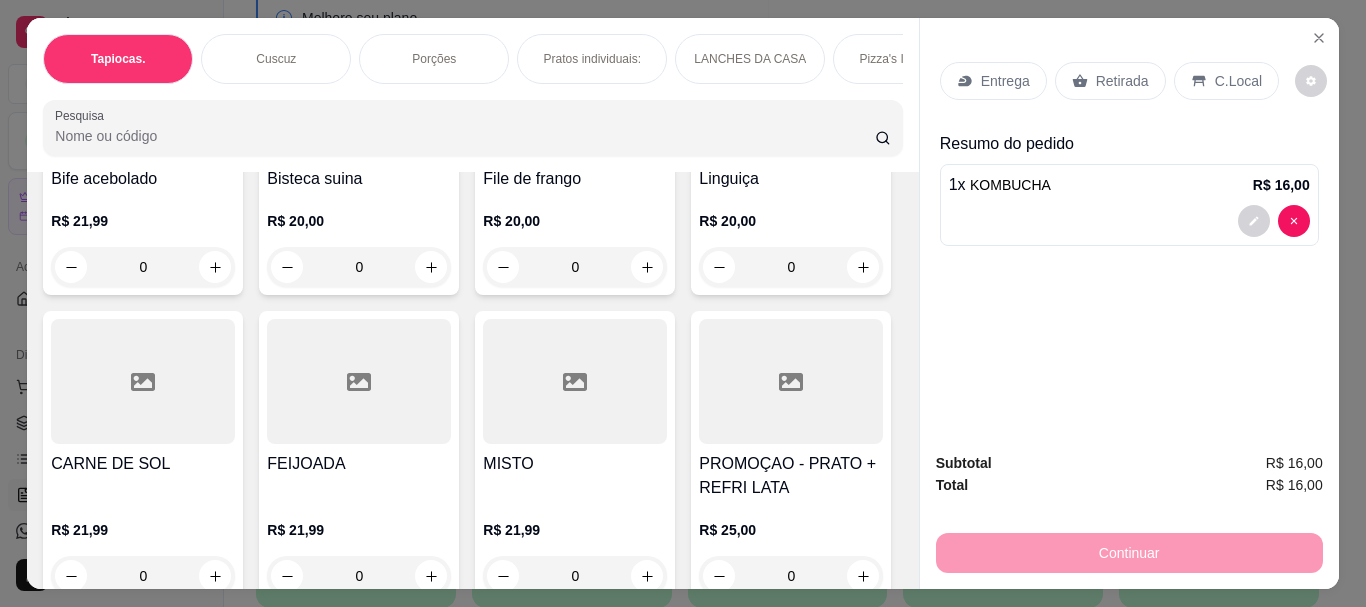 type on "1" 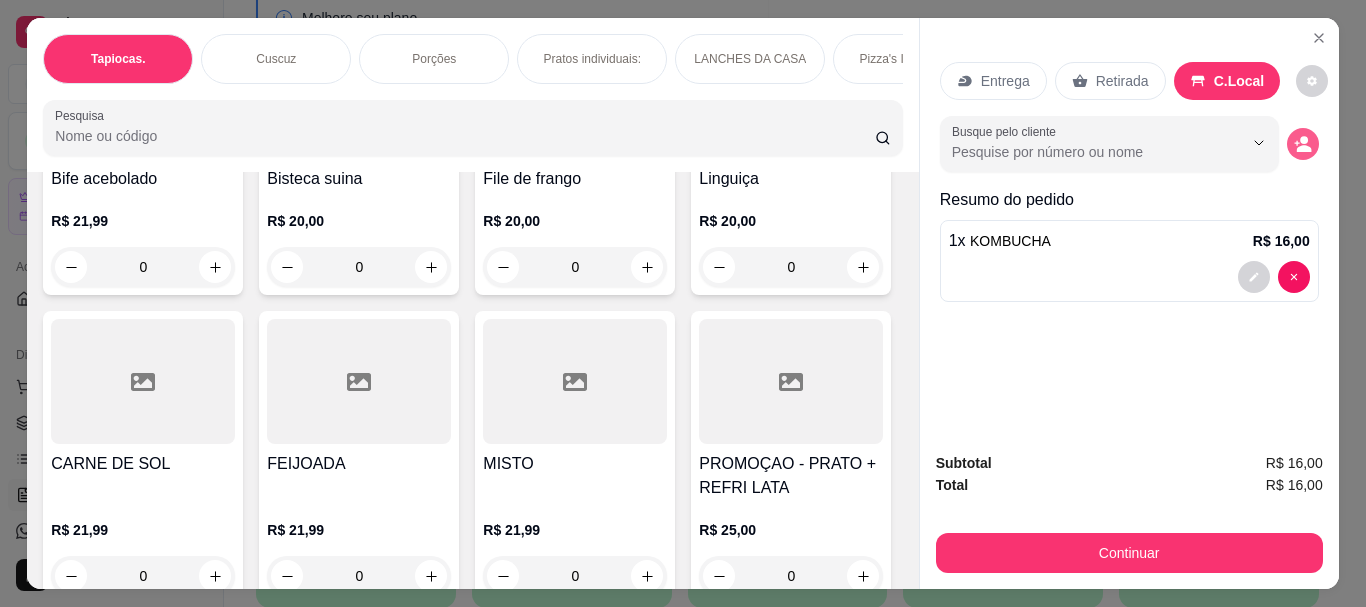 click at bounding box center (1303, 144) 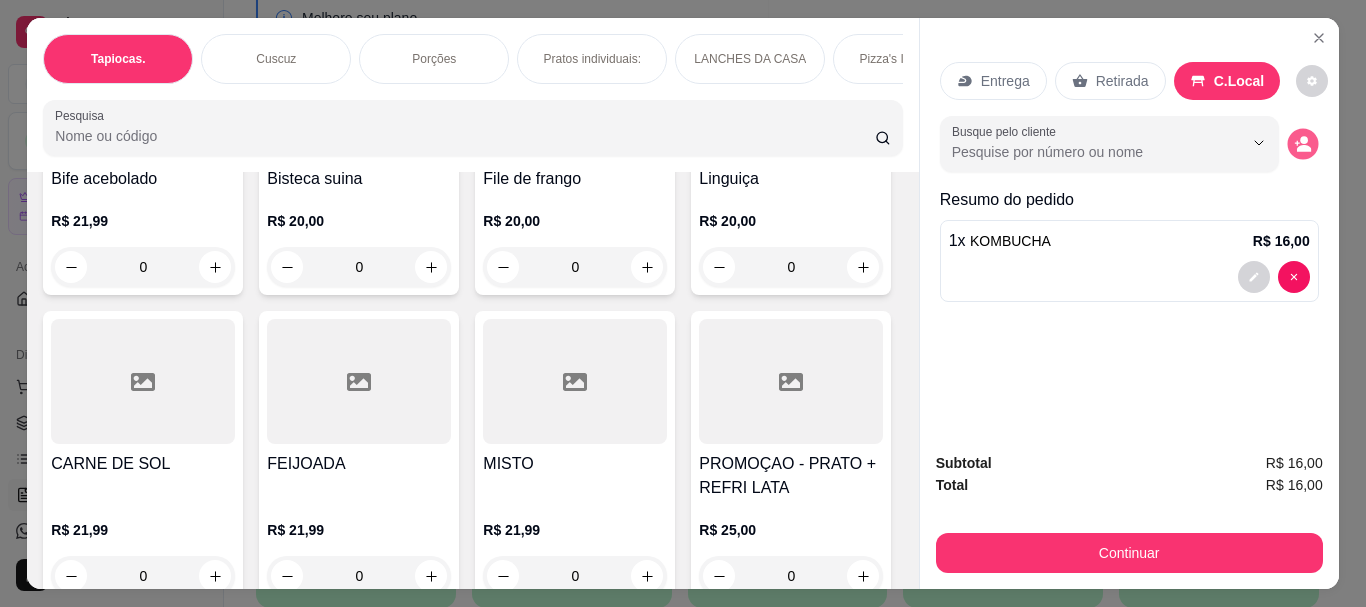 click 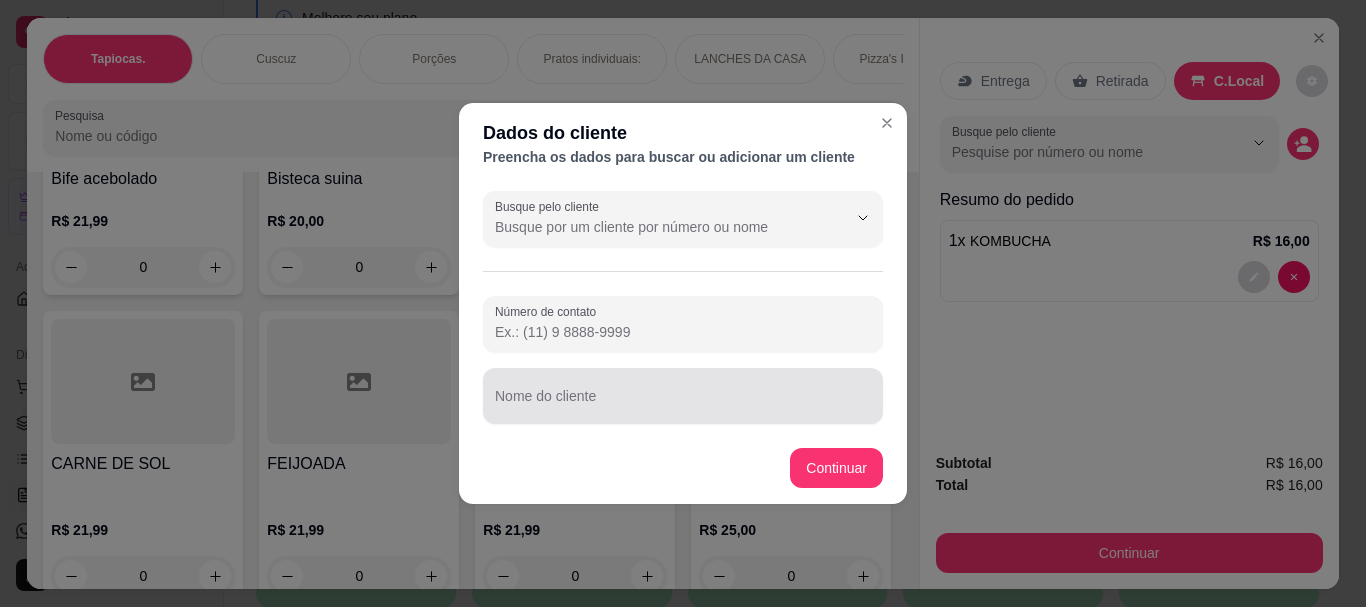 click on "Nome do cliente" at bounding box center (683, 404) 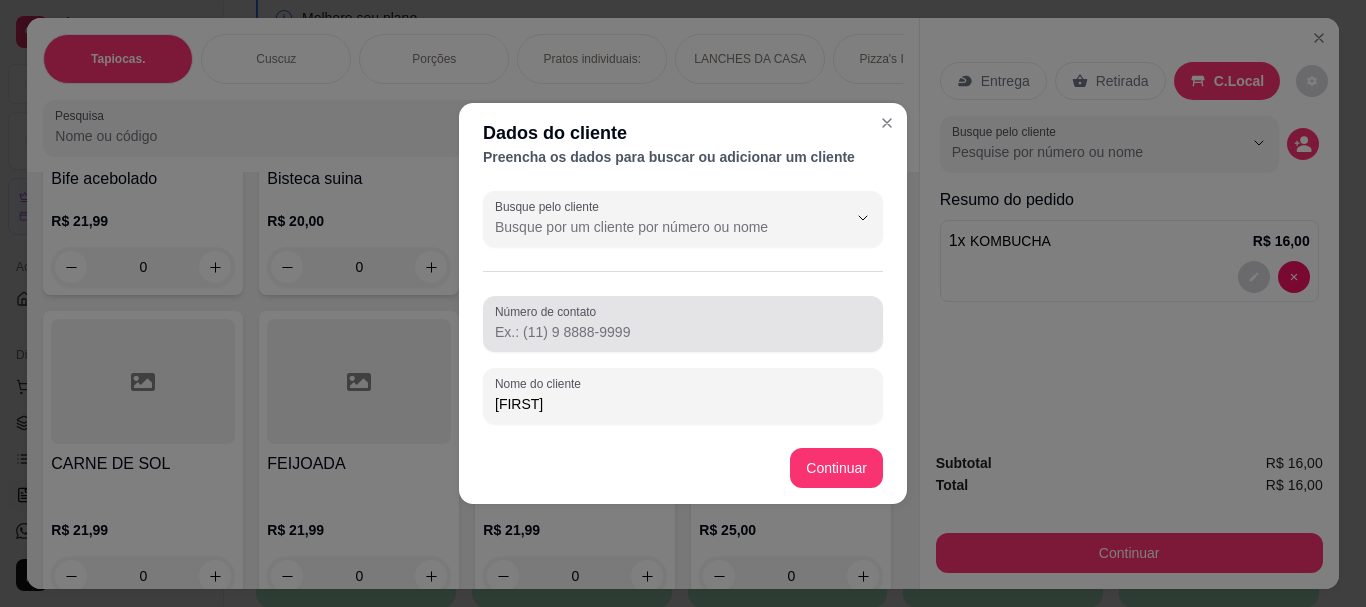 type on "[FIRST]" 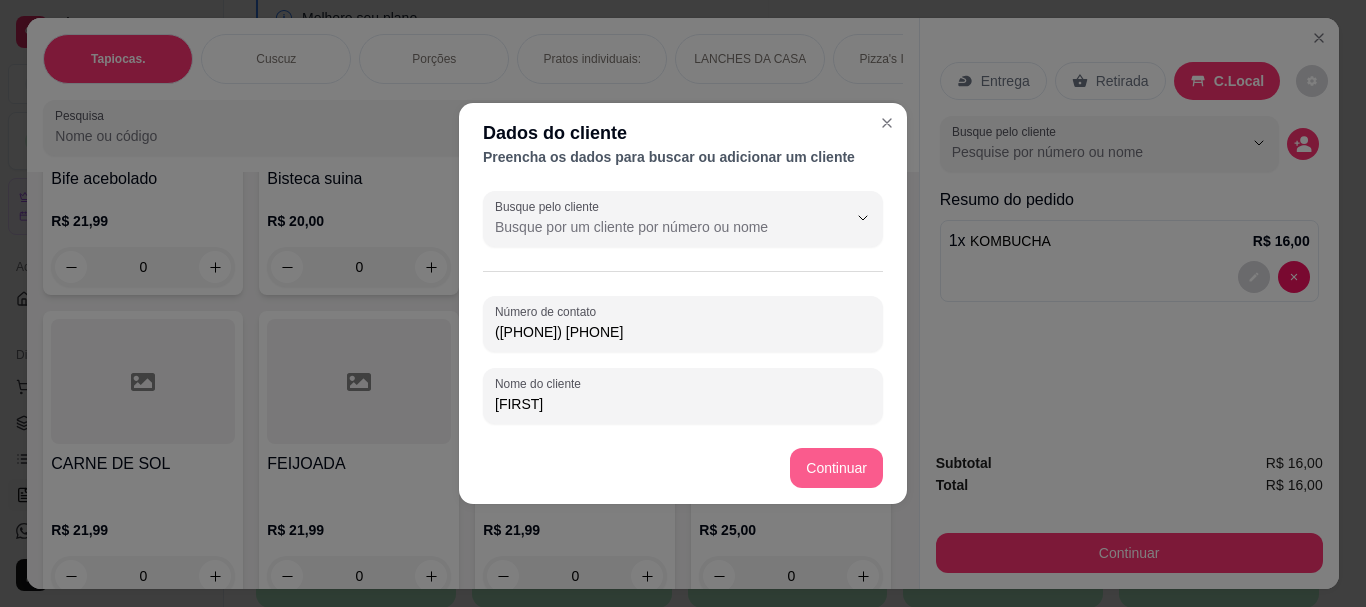 type on "([PHONE]) [PHONE]" 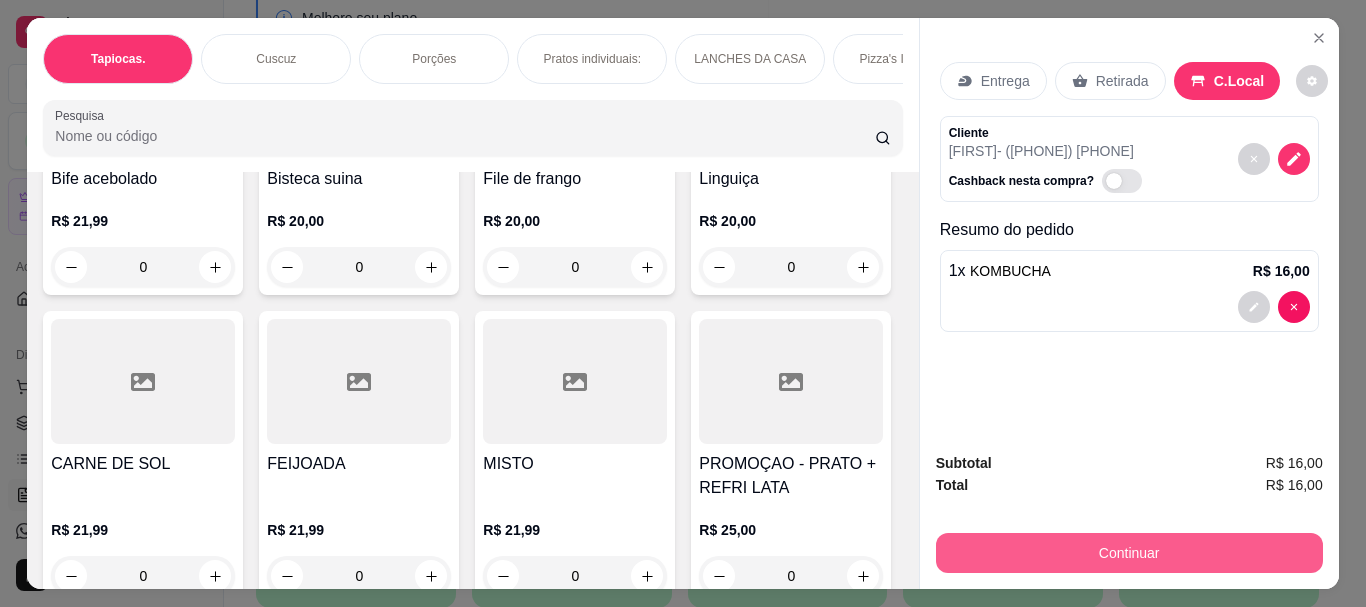 click on "Continuar" at bounding box center [1129, 553] 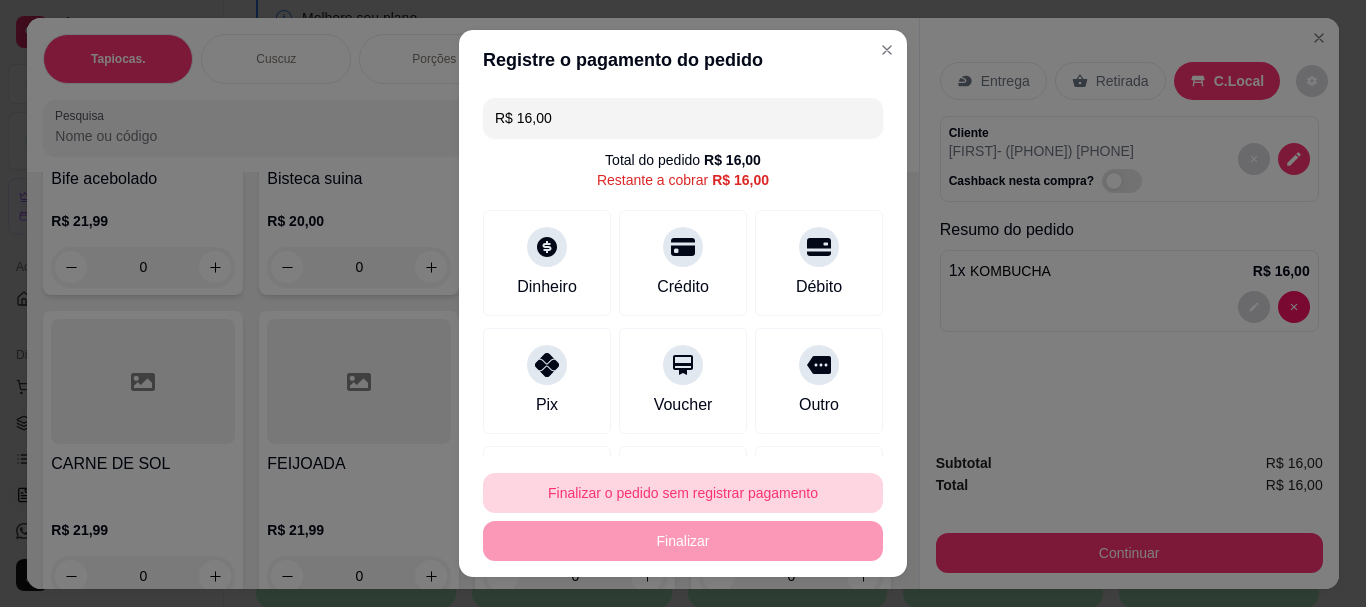 click on "Finalizar o pedido sem registrar pagamento" at bounding box center [683, 493] 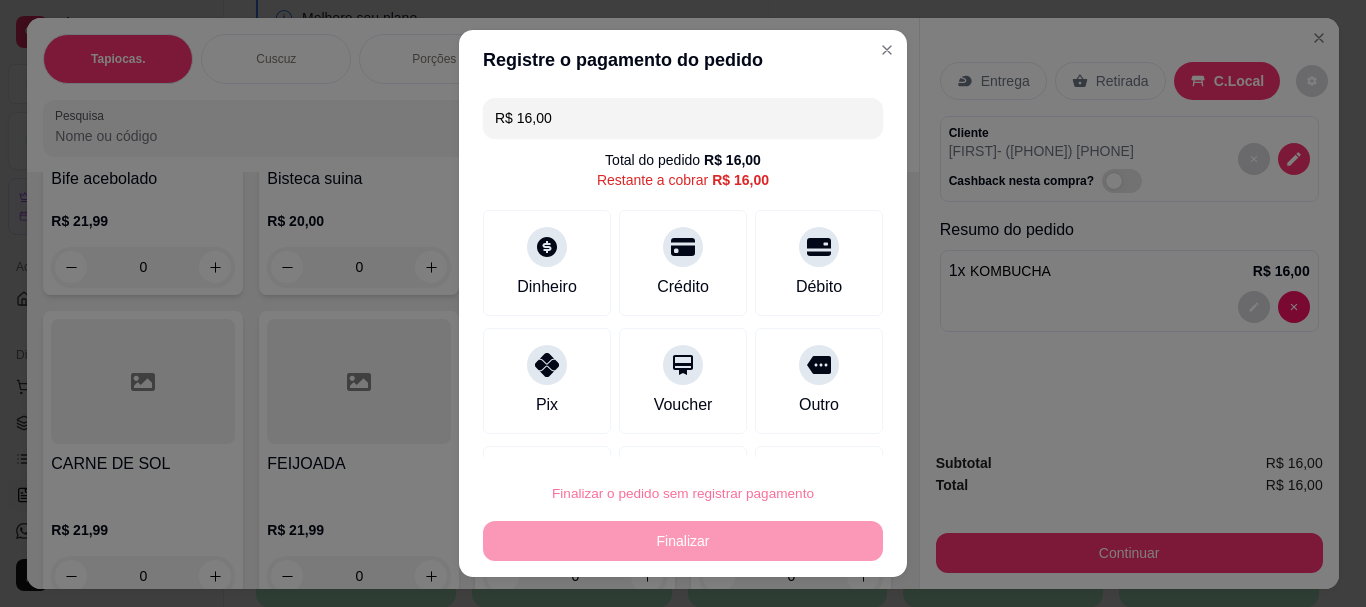 click on "Confirmar" at bounding box center (797, 436) 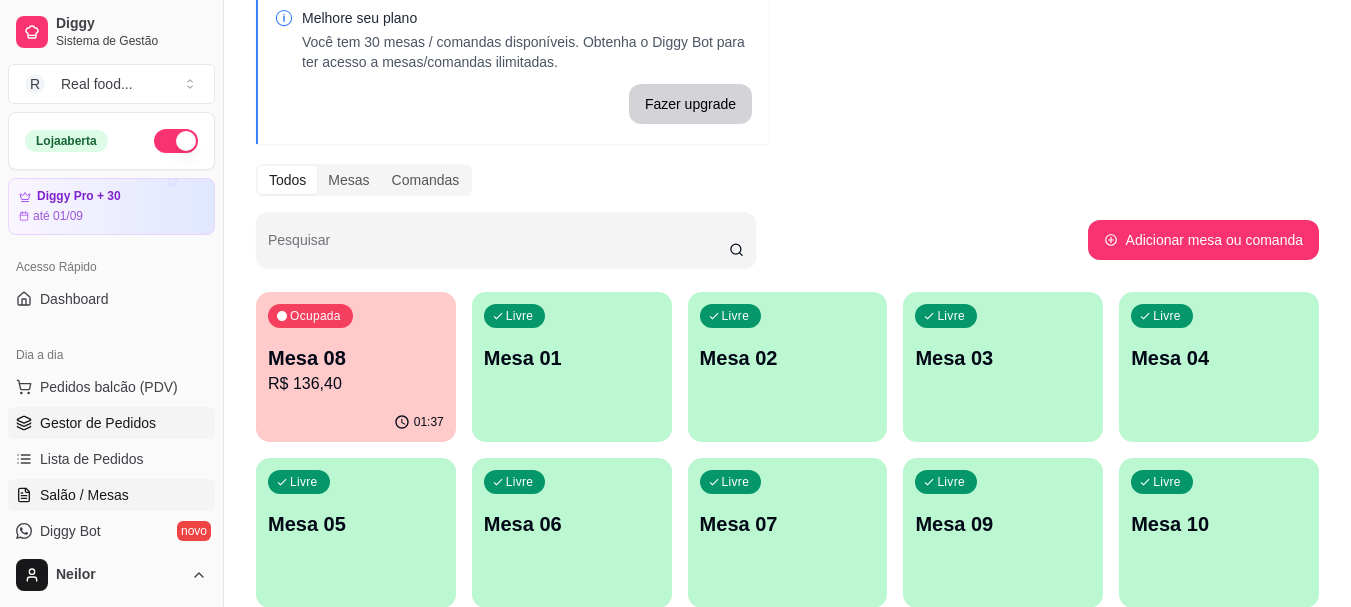 click on "Gestor de Pedidos" at bounding box center (98, 423) 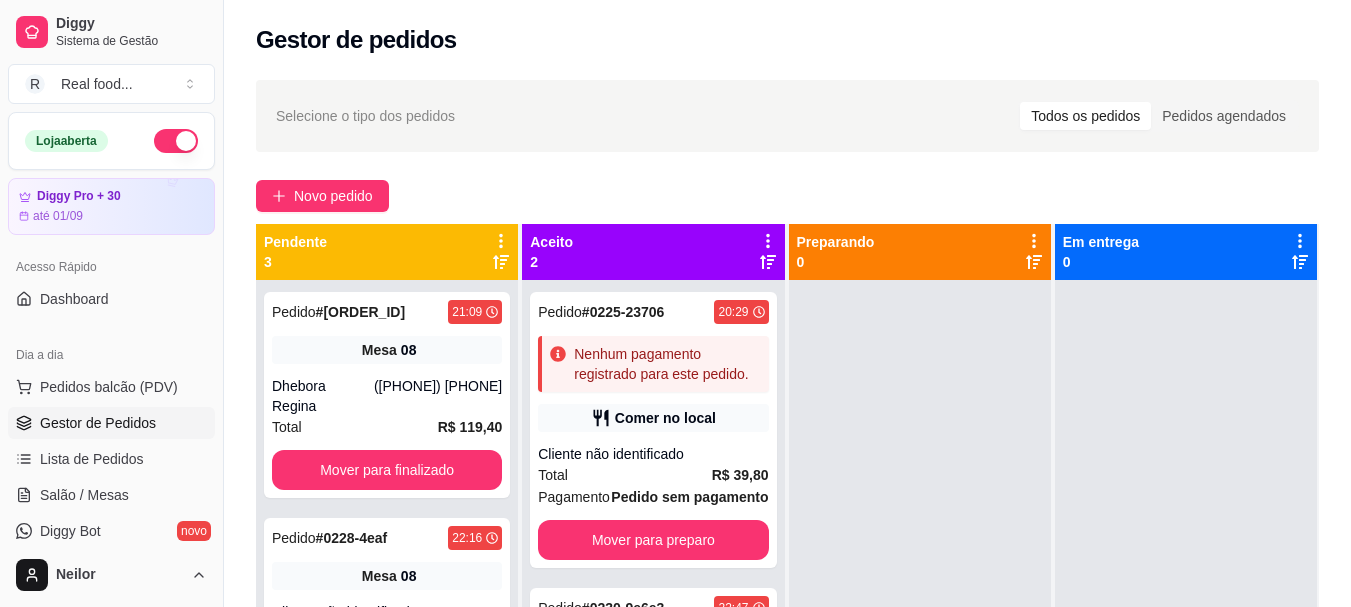 scroll, scrollTop: 305, scrollLeft: 0, axis: vertical 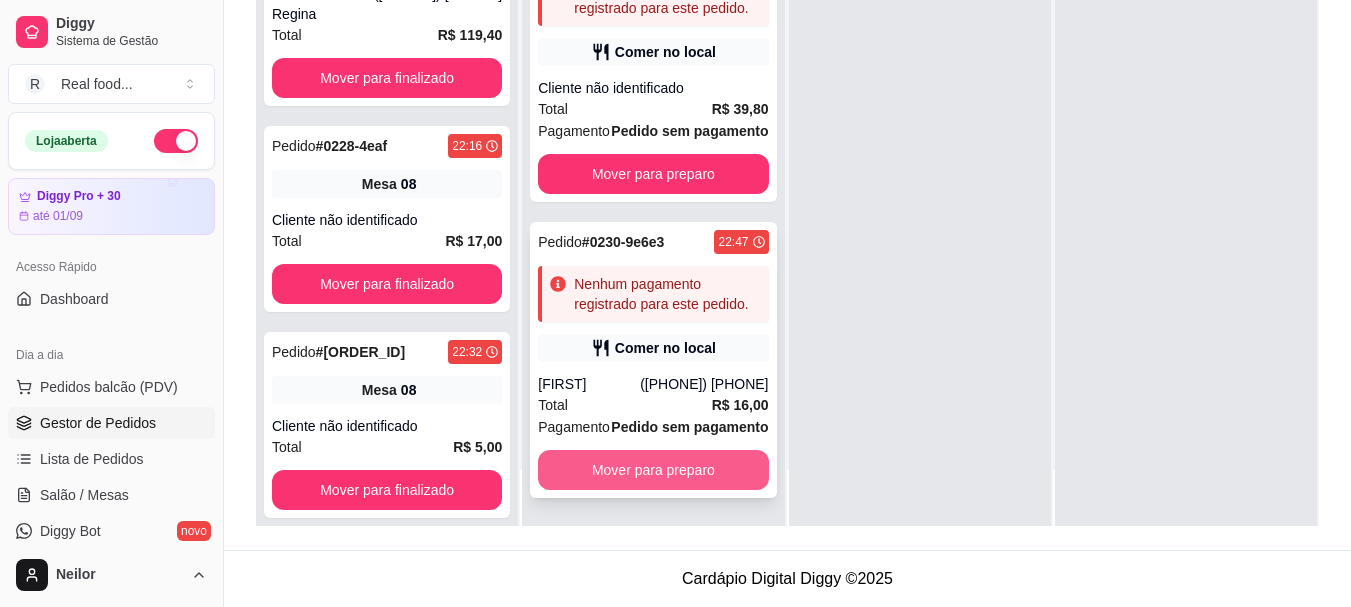 click on "Mover para preparo" at bounding box center [653, 470] 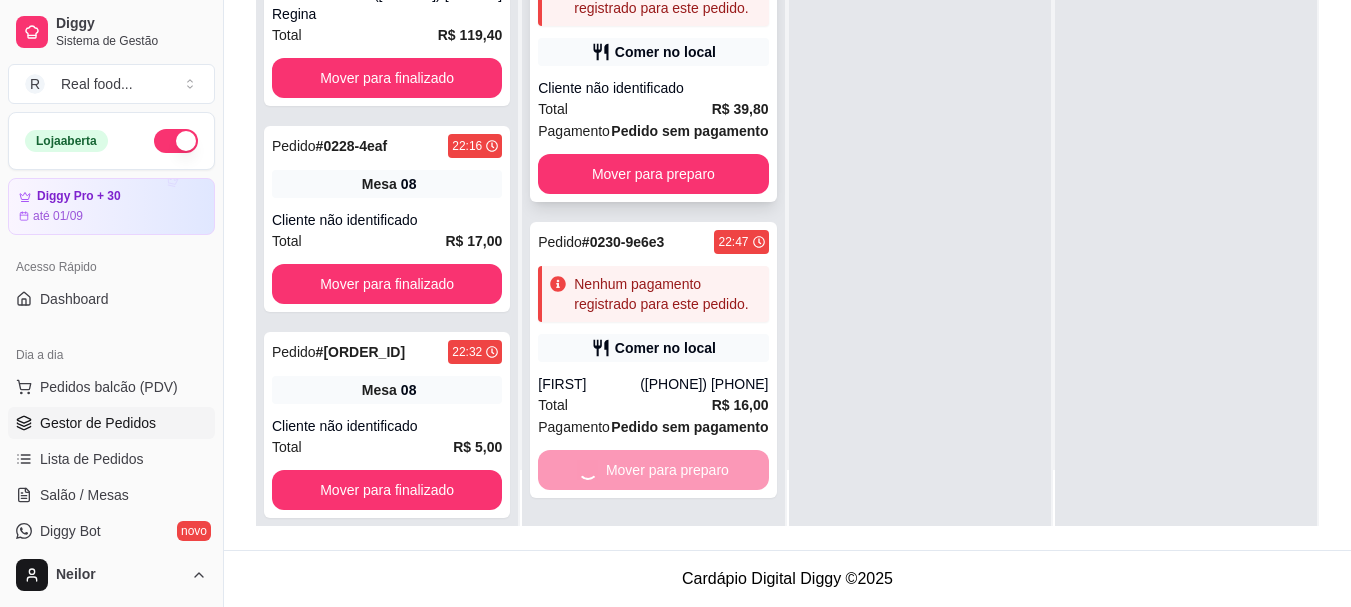 scroll, scrollTop: 0, scrollLeft: 0, axis: both 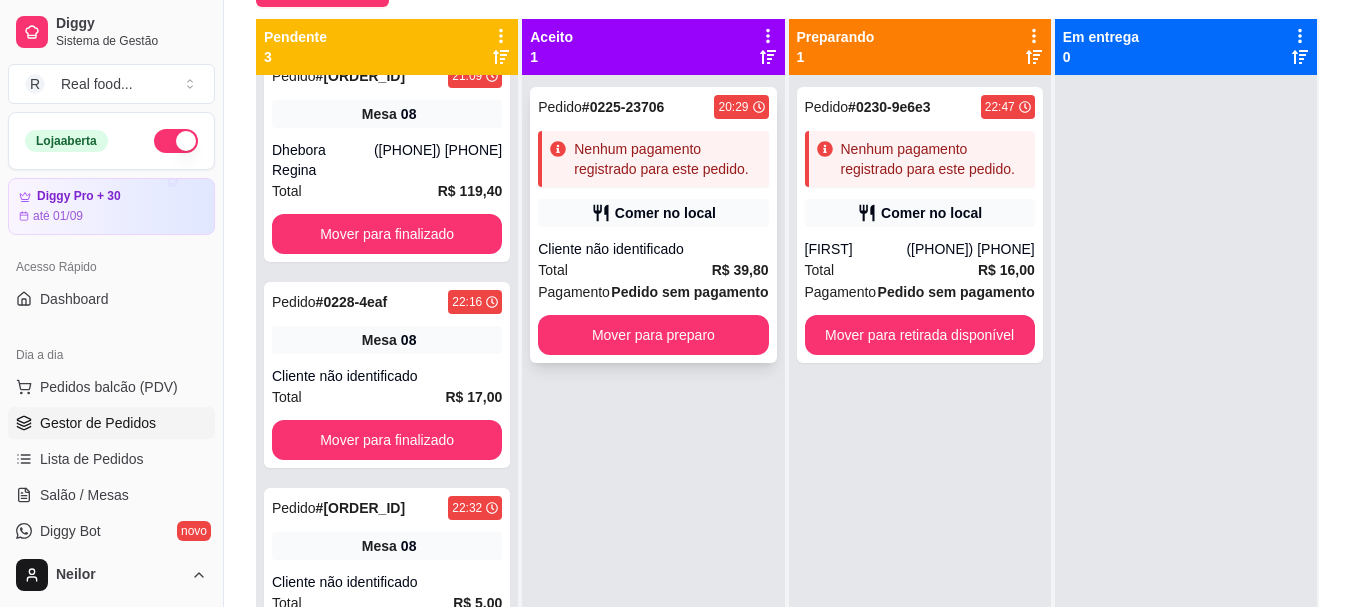 click on "Pedido  # [ORDER_ID] [TIME] Nenhum pagamento registrado para este pedido. Comer no local Cliente não identificado Total [PRICE] Pagamento Pedido sem pagamento Mover para preparo" at bounding box center [653, 225] 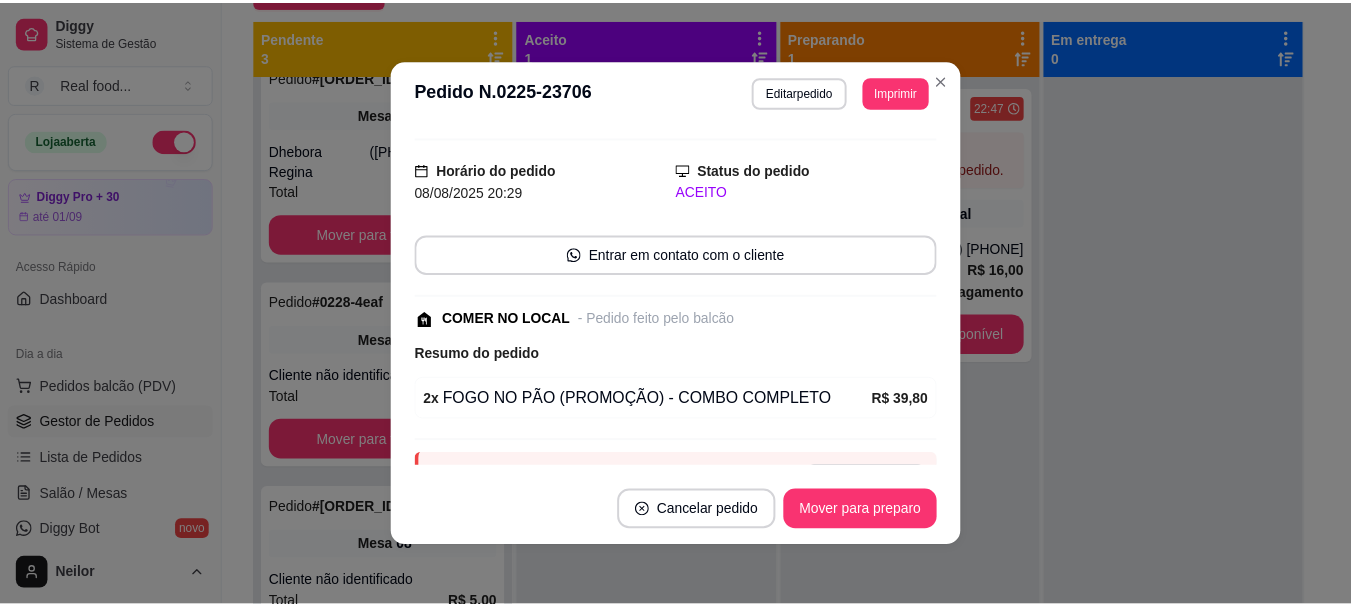 scroll, scrollTop: 0, scrollLeft: 0, axis: both 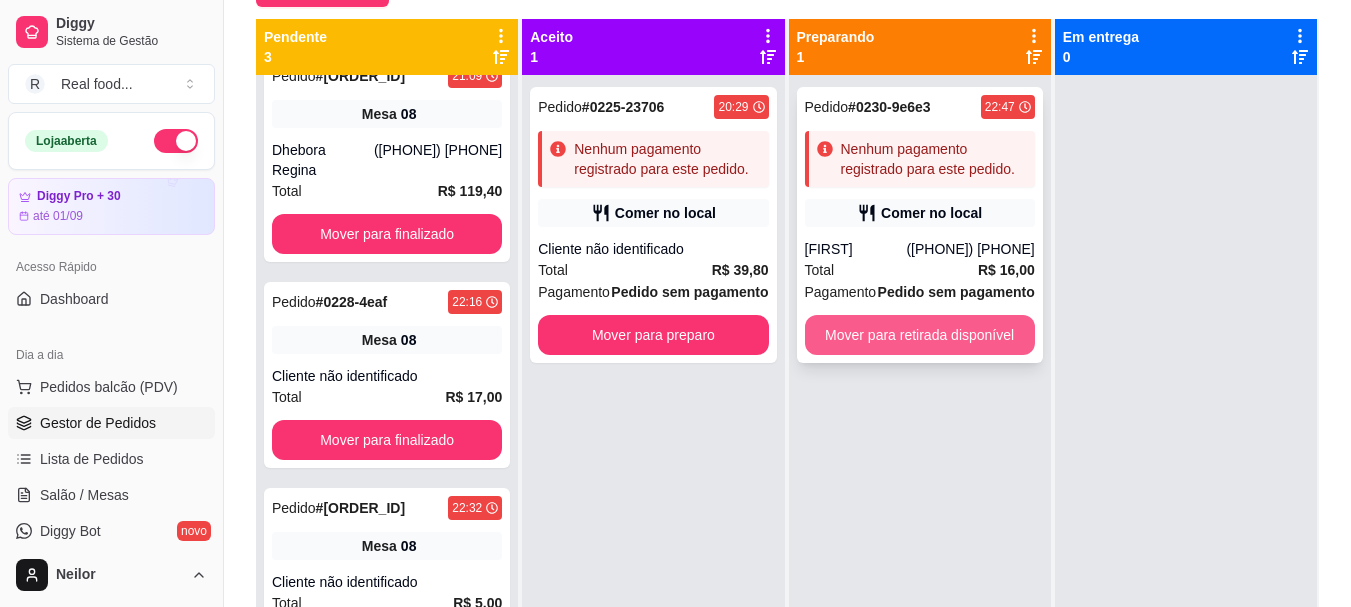 click on "Mover para retirada disponível" at bounding box center (920, 335) 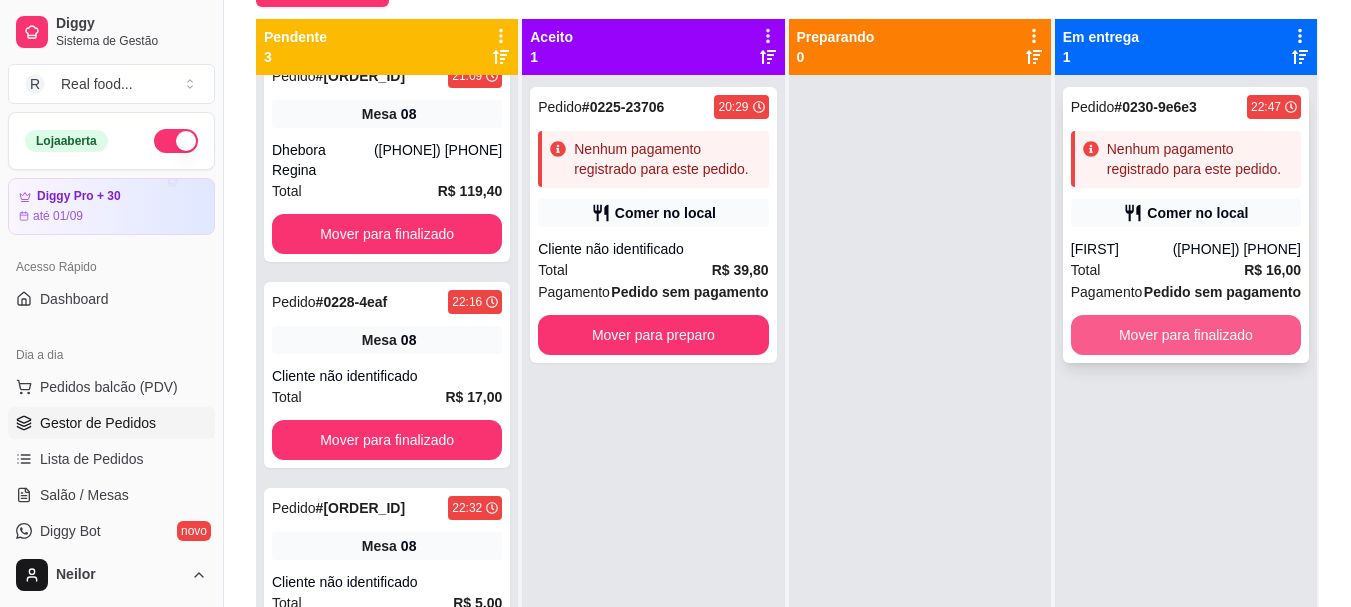 click on "Mover para finalizado" at bounding box center (1186, 335) 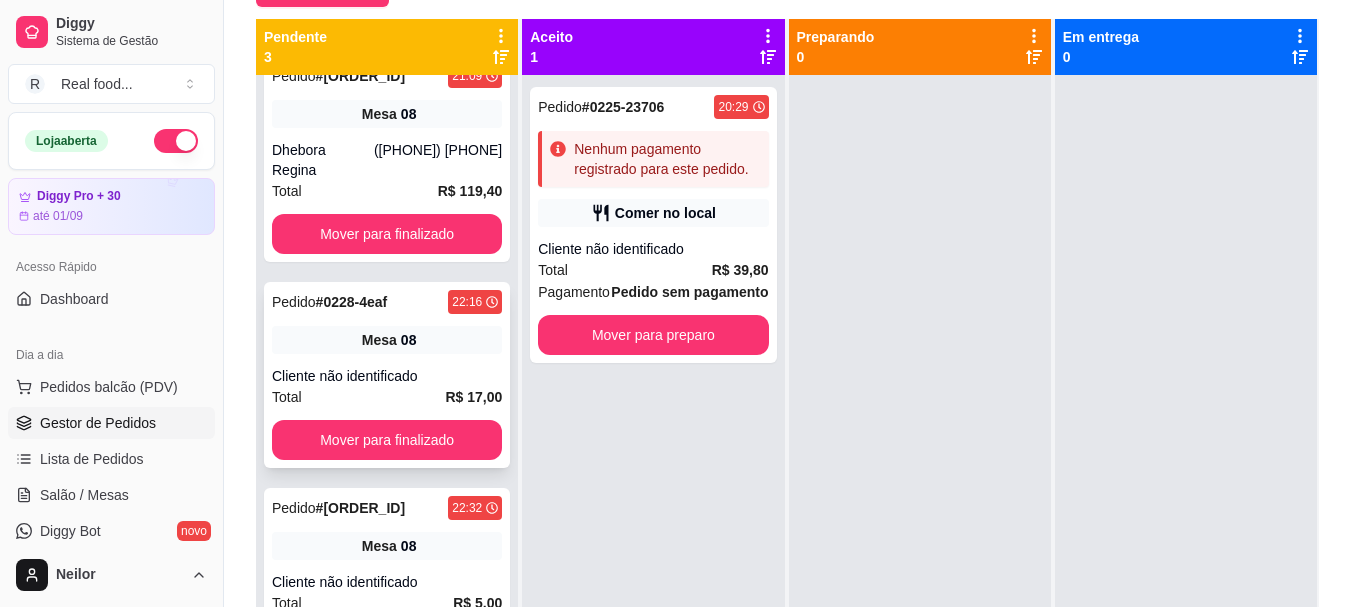 scroll, scrollTop: 56, scrollLeft: 0, axis: vertical 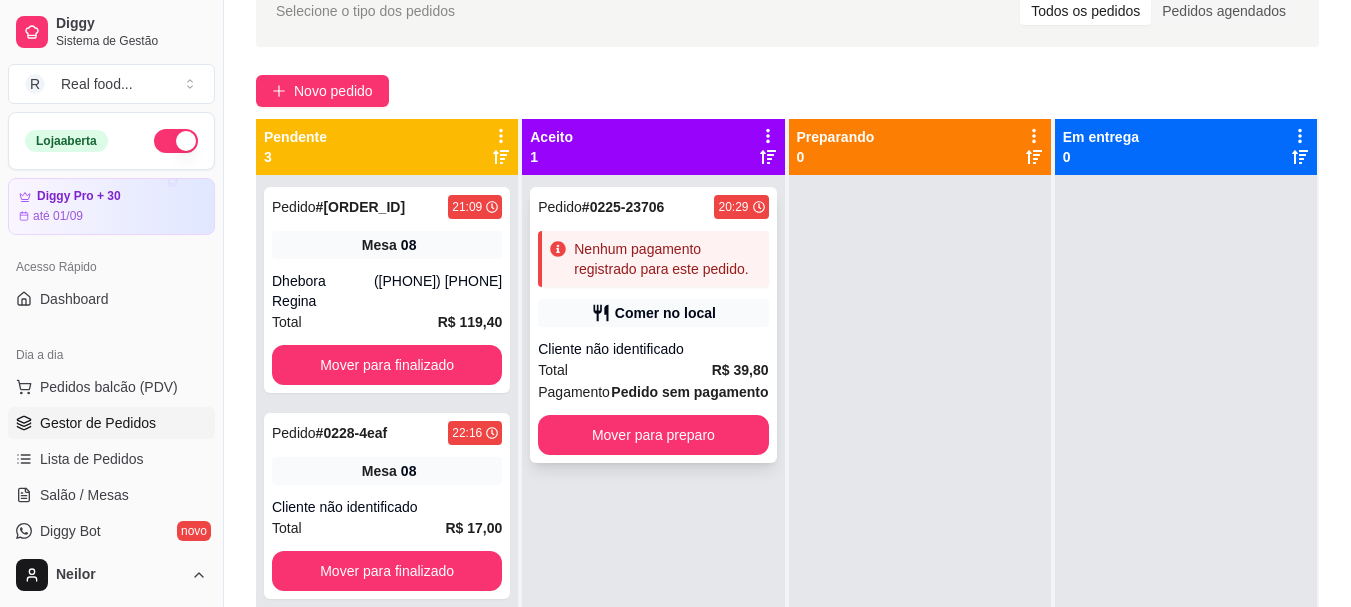 click on "Pedido  # [ORDER_ID] [TIME] Nenhum pagamento registrado para este pedido. Comer no local Cliente não identificado Total [PRICE] Pagamento Pedido sem pagamento Mover para preparo" at bounding box center (653, 325) 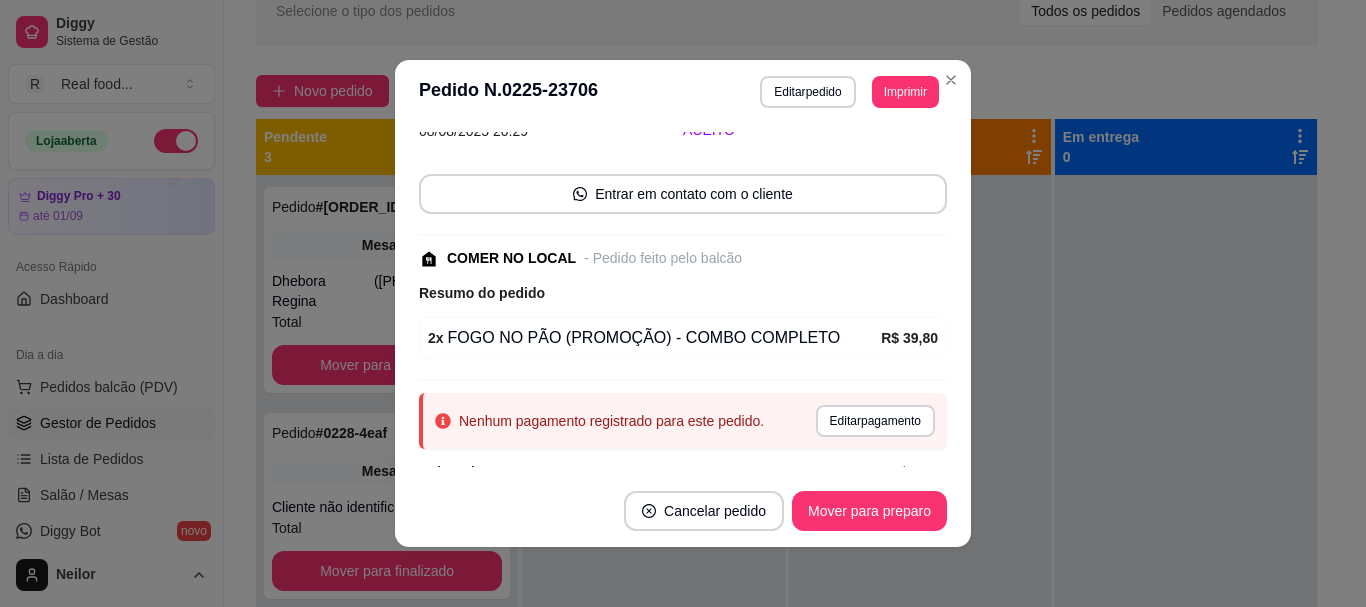 scroll, scrollTop: 139, scrollLeft: 0, axis: vertical 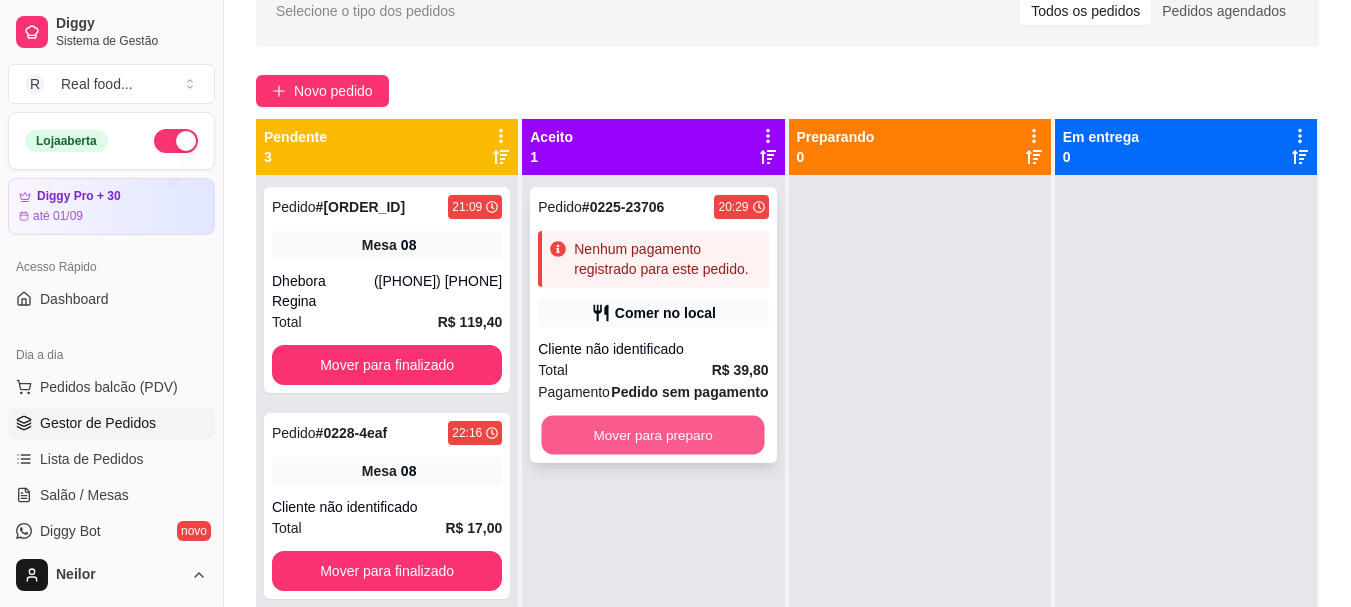 click on "Mover para preparo" at bounding box center [653, 435] 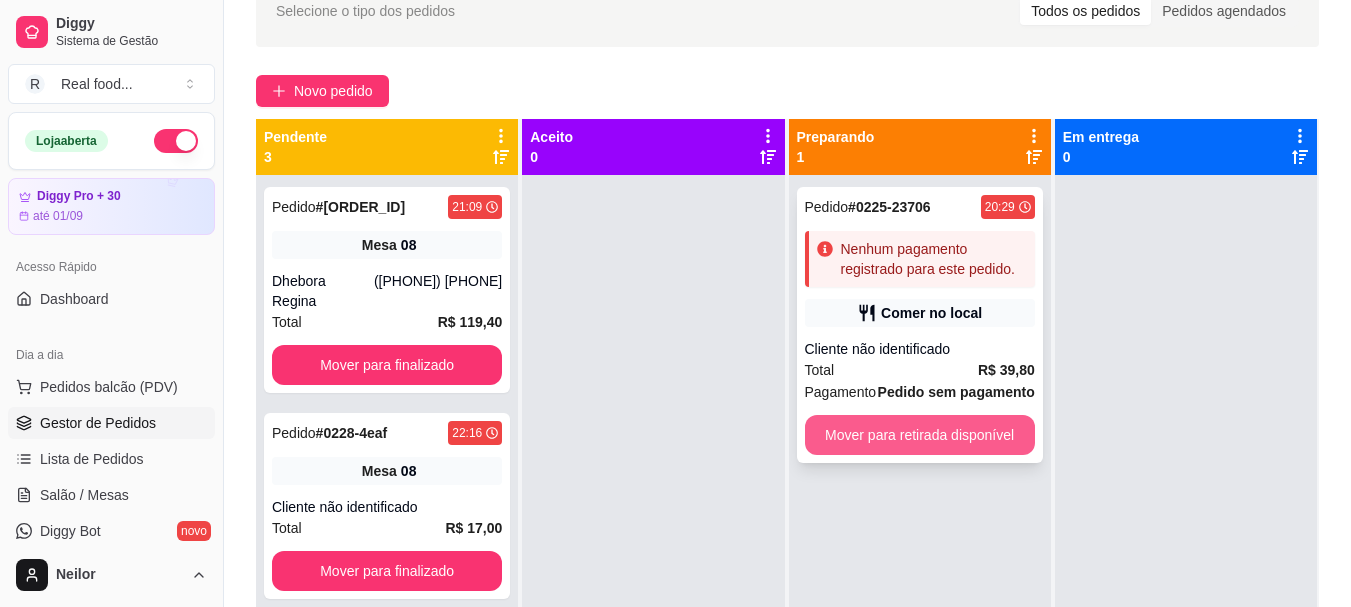 click on "Mover para retirada disponível" at bounding box center [920, 435] 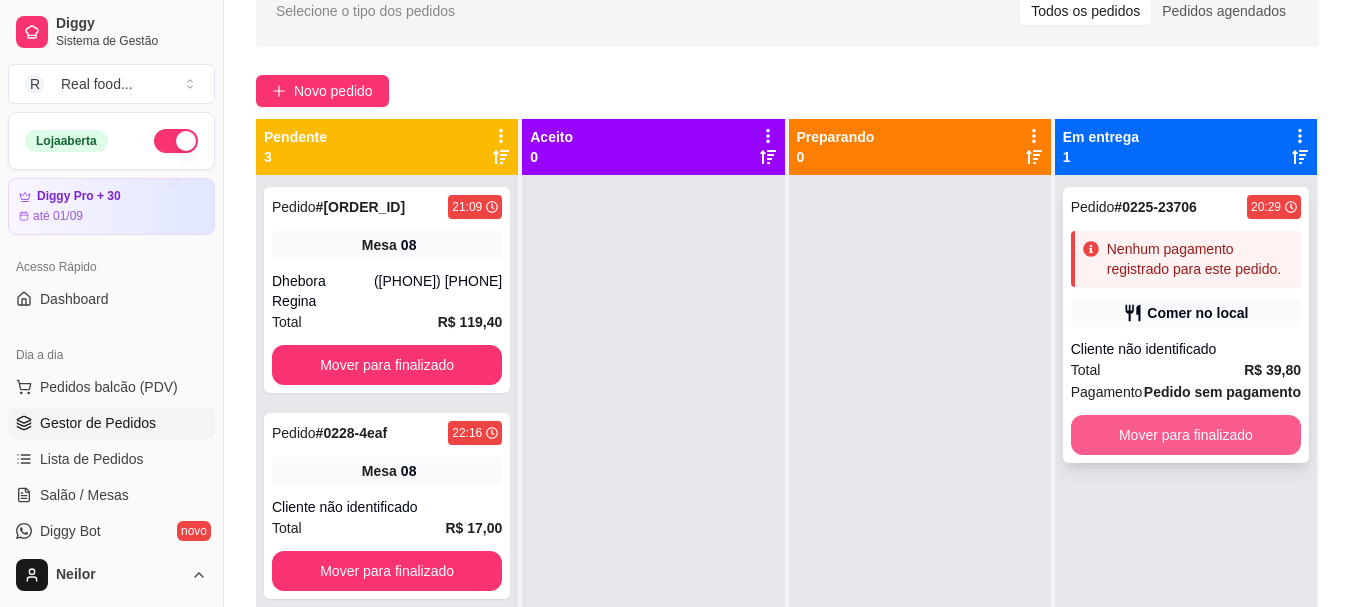 click on "Mover para finalizado" at bounding box center (1186, 435) 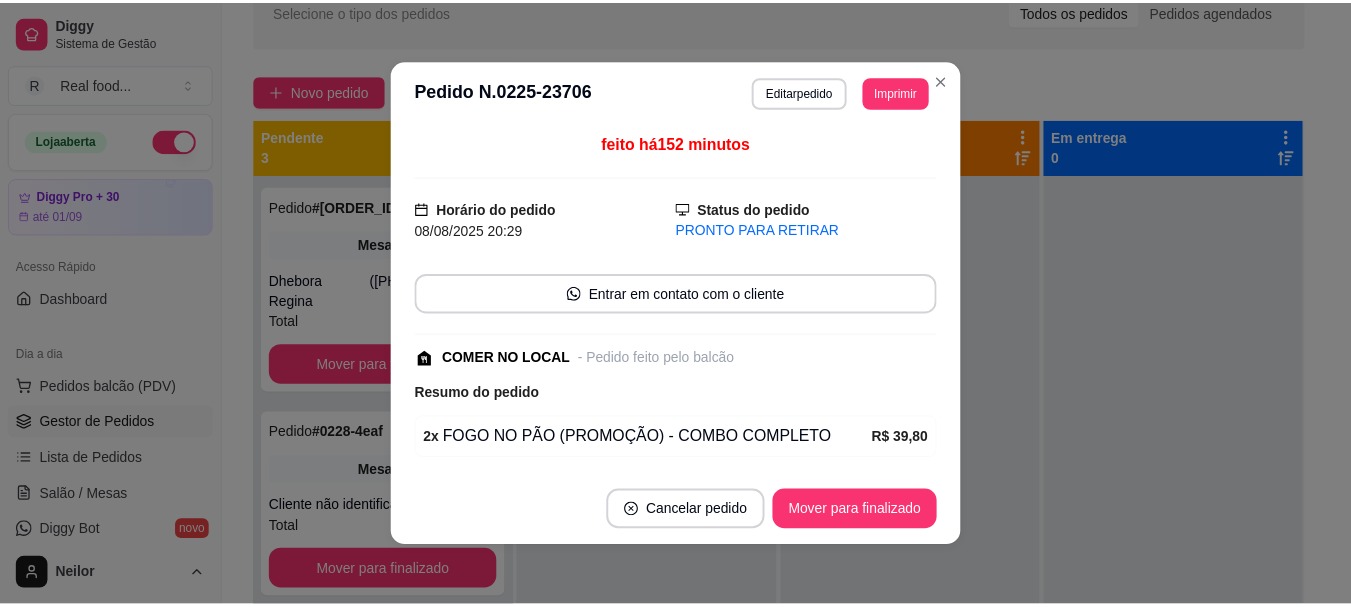 scroll, scrollTop: 139, scrollLeft: 0, axis: vertical 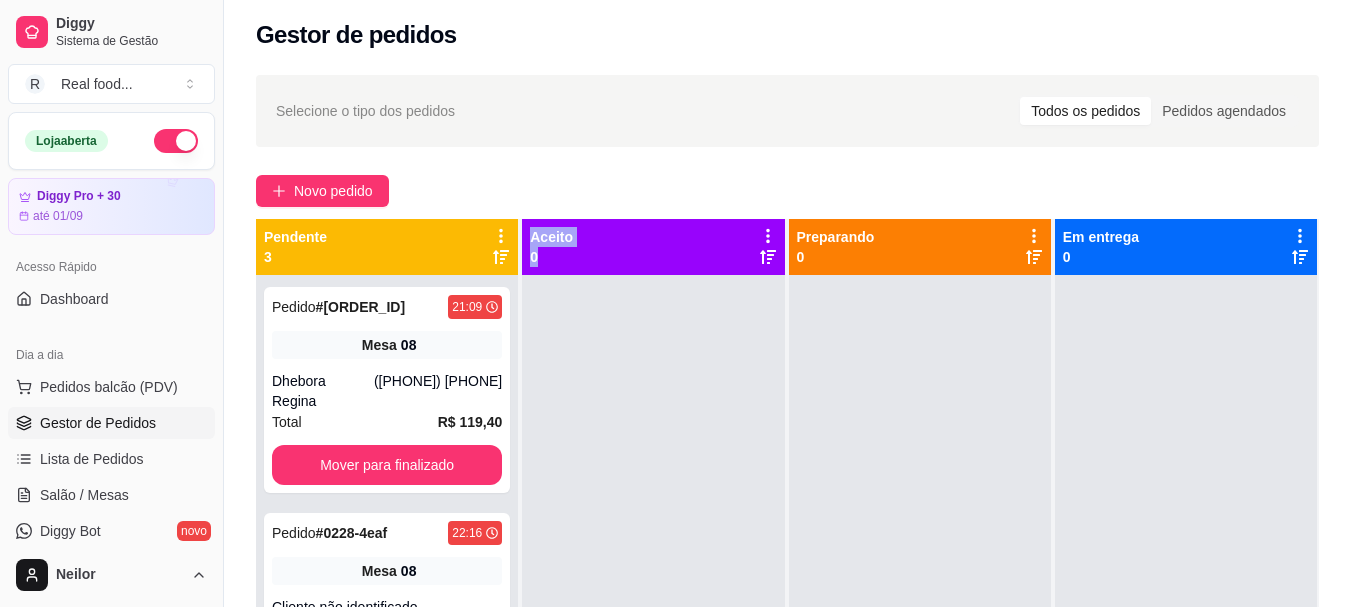 drag, startPoint x: 525, startPoint y: 240, endPoint x: 555, endPoint y: 253, distance: 32.695564 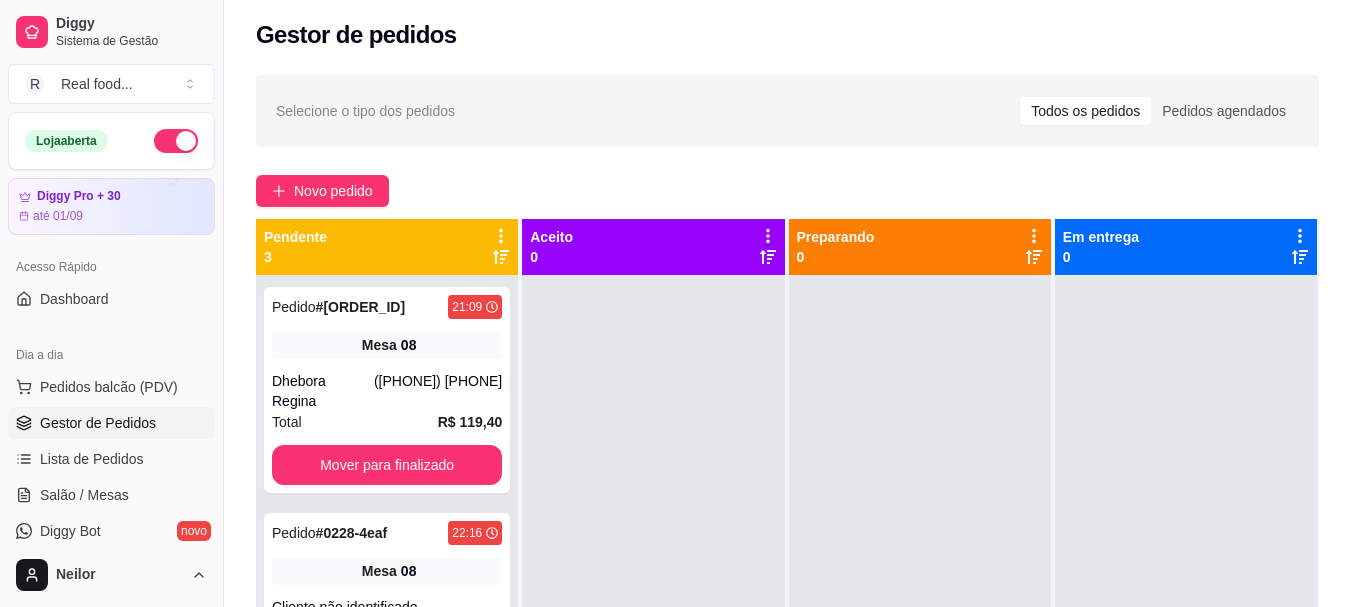 click on "Novo pedido" at bounding box center (787, 191) 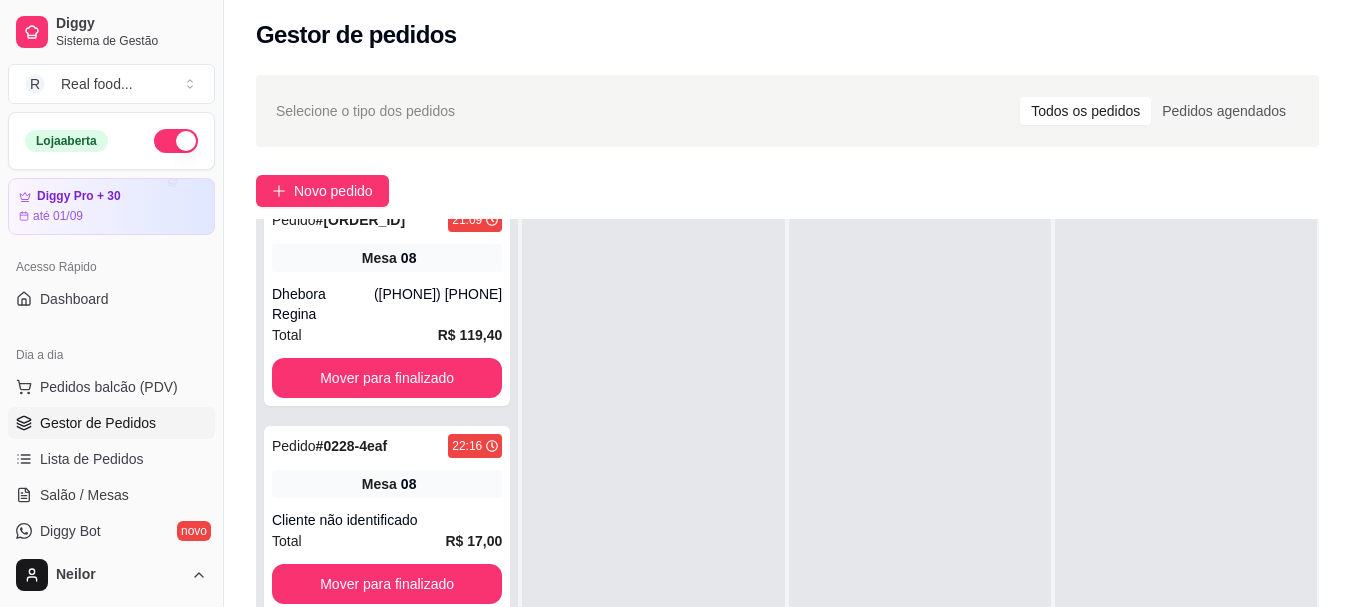 scroll, scrollTop: 0, scrollLeft: 0, axis: both 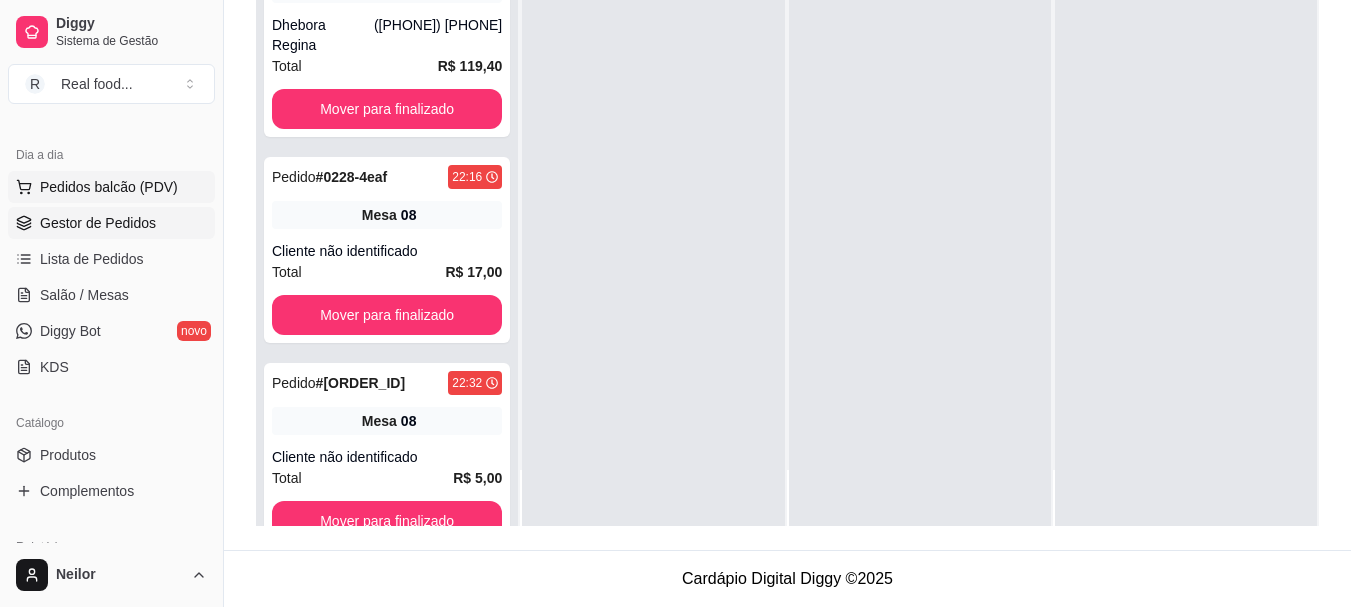 click on "Pedidos balcão (PDV)" at bounding box center (109, 187) 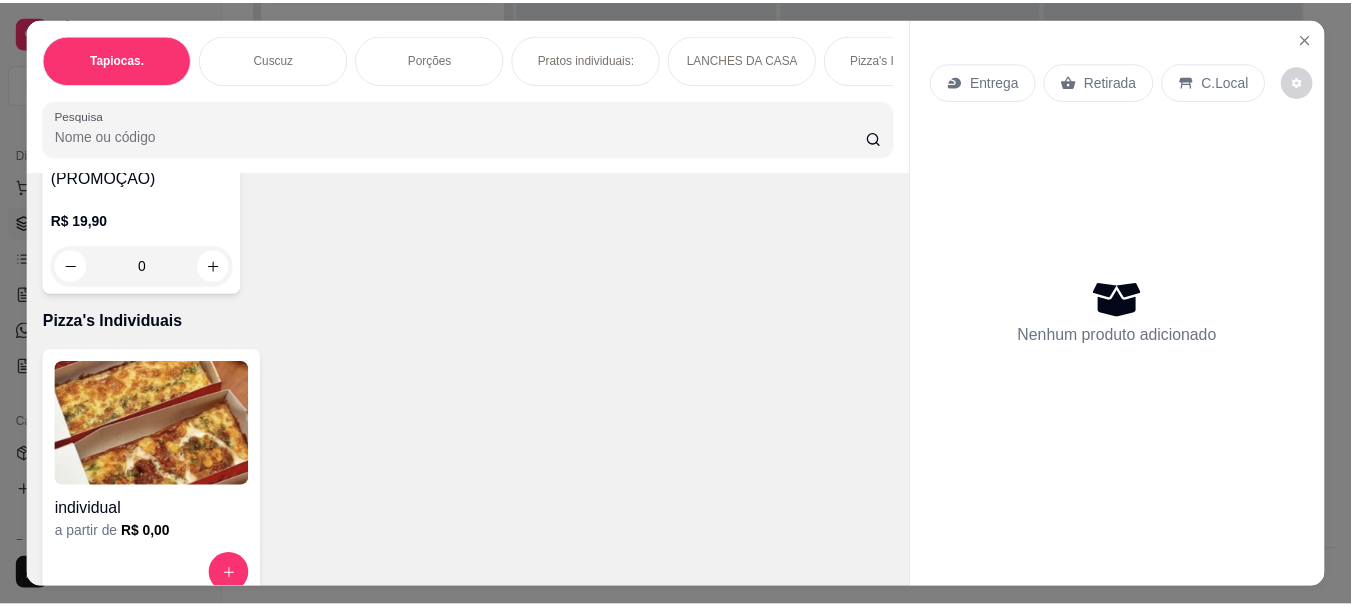 scroll, scrollTop: 2700, scrollLeft: 0, axis: vertical 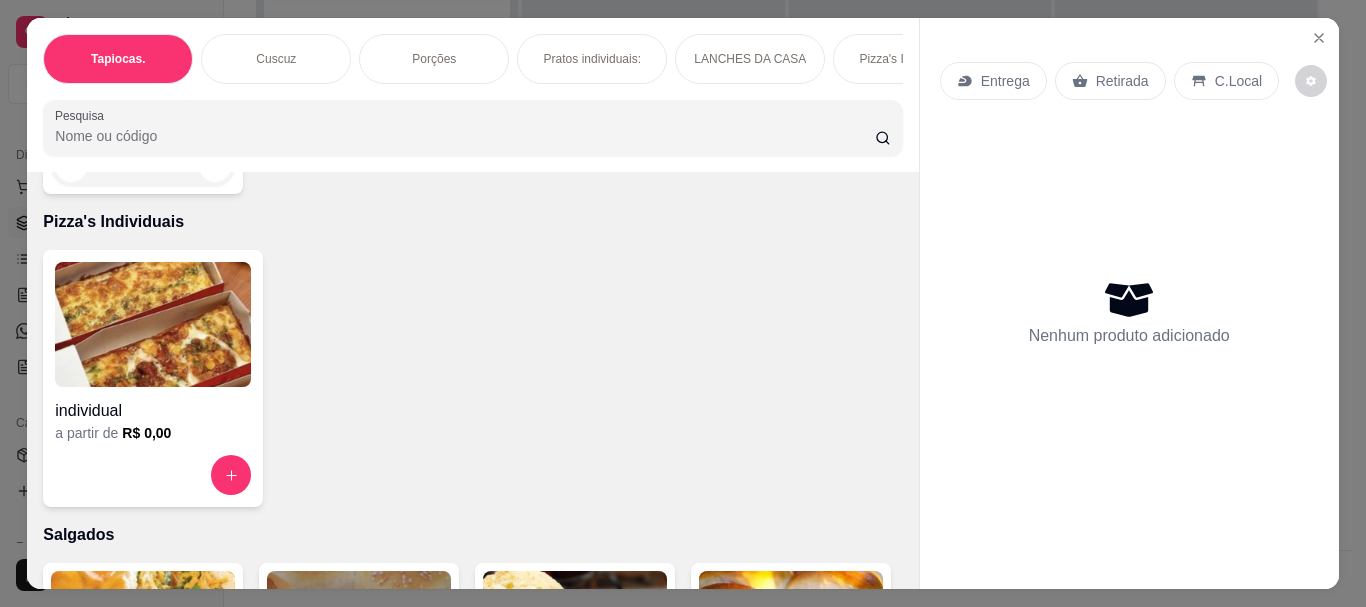 click on "0" at bounding box center [143, 166] 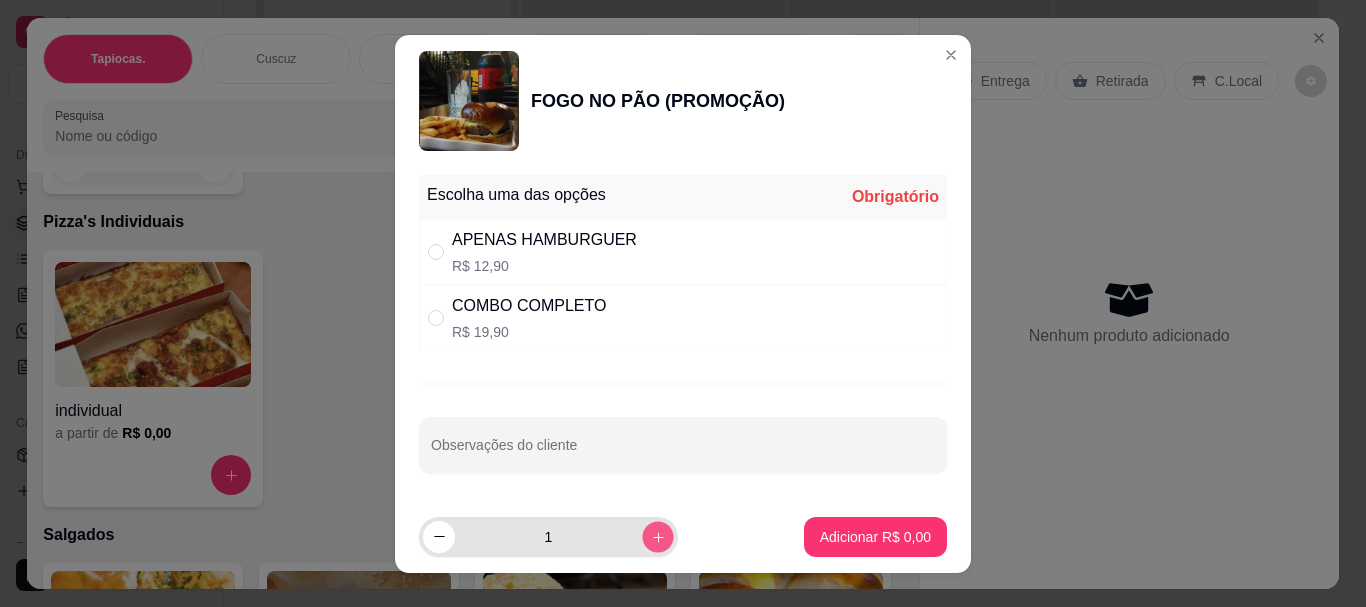 click at bounding box center (657, 536) 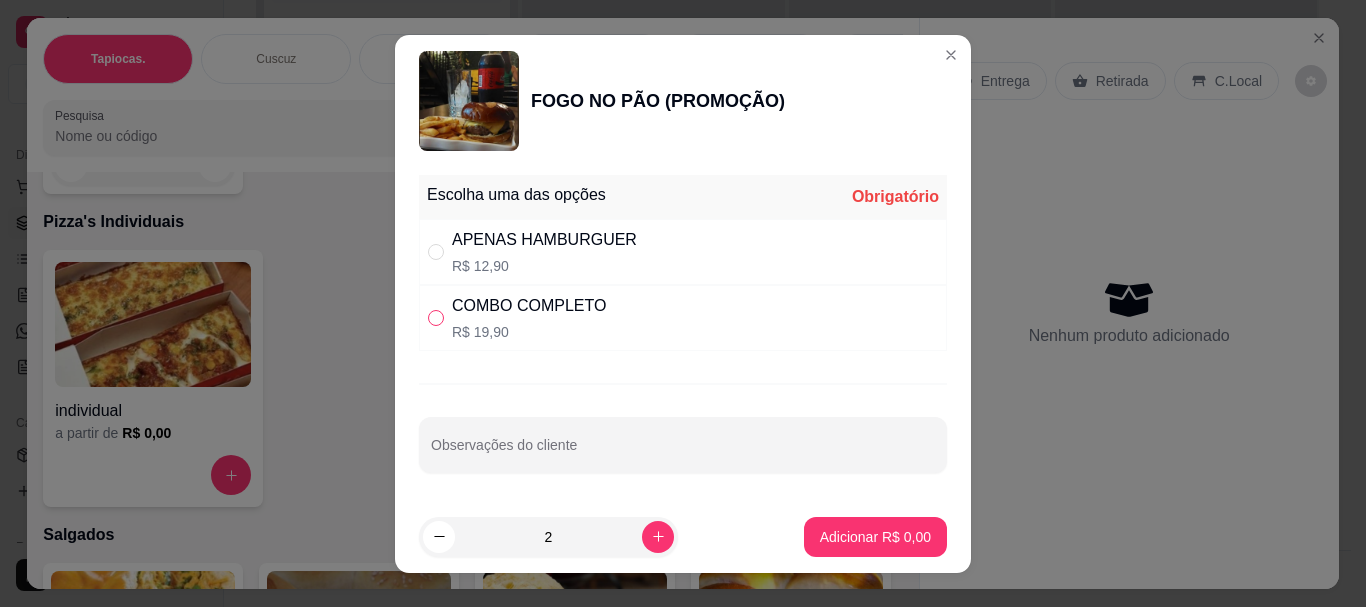 click at bounding box center [436, 318] 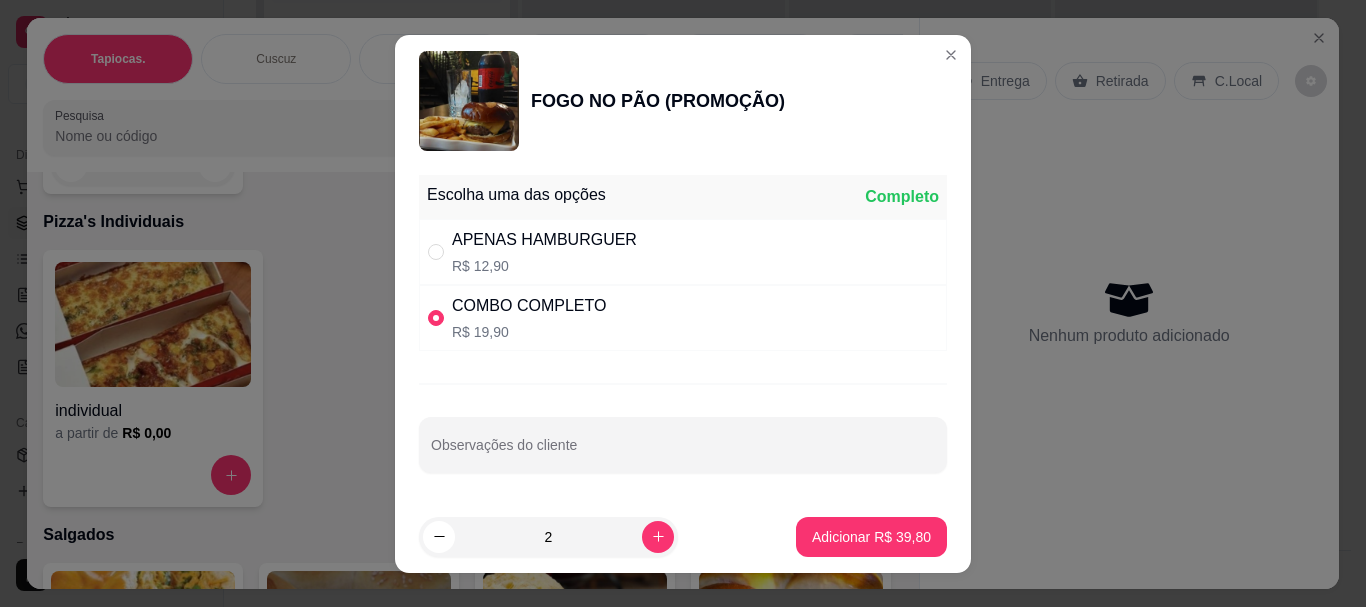 click on "Adicionar   R$ 39,80" at bounding box center [871, 537] 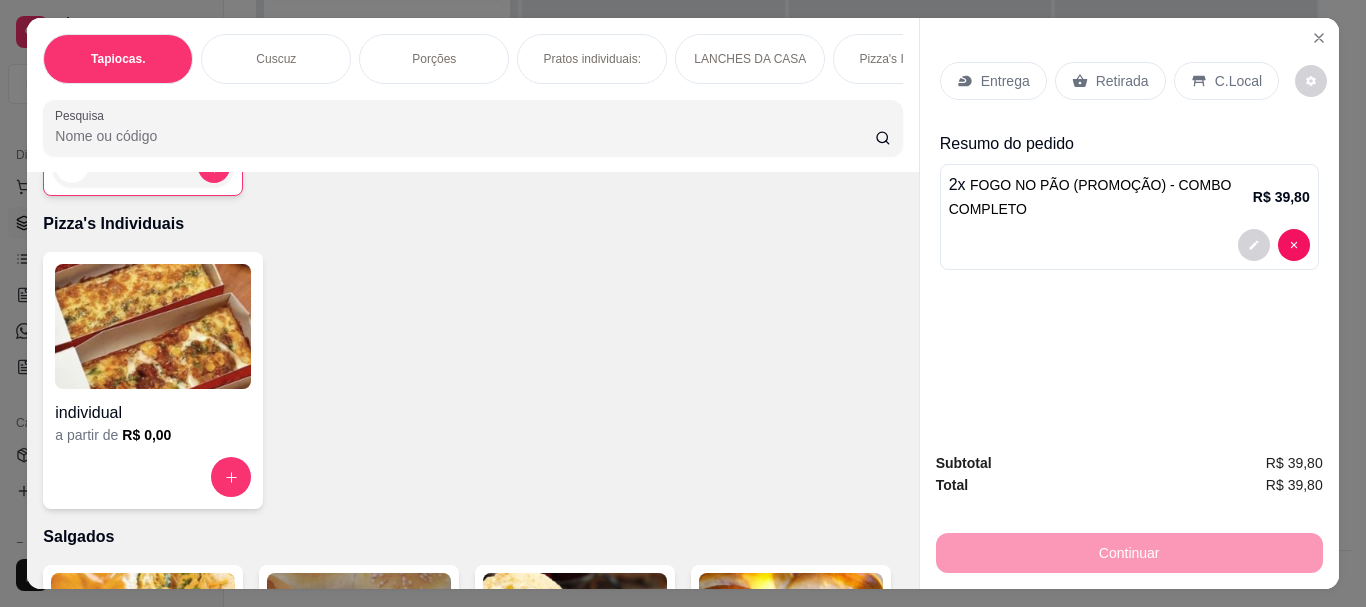 click on "C.Local" at bounding box center [1238, 81] 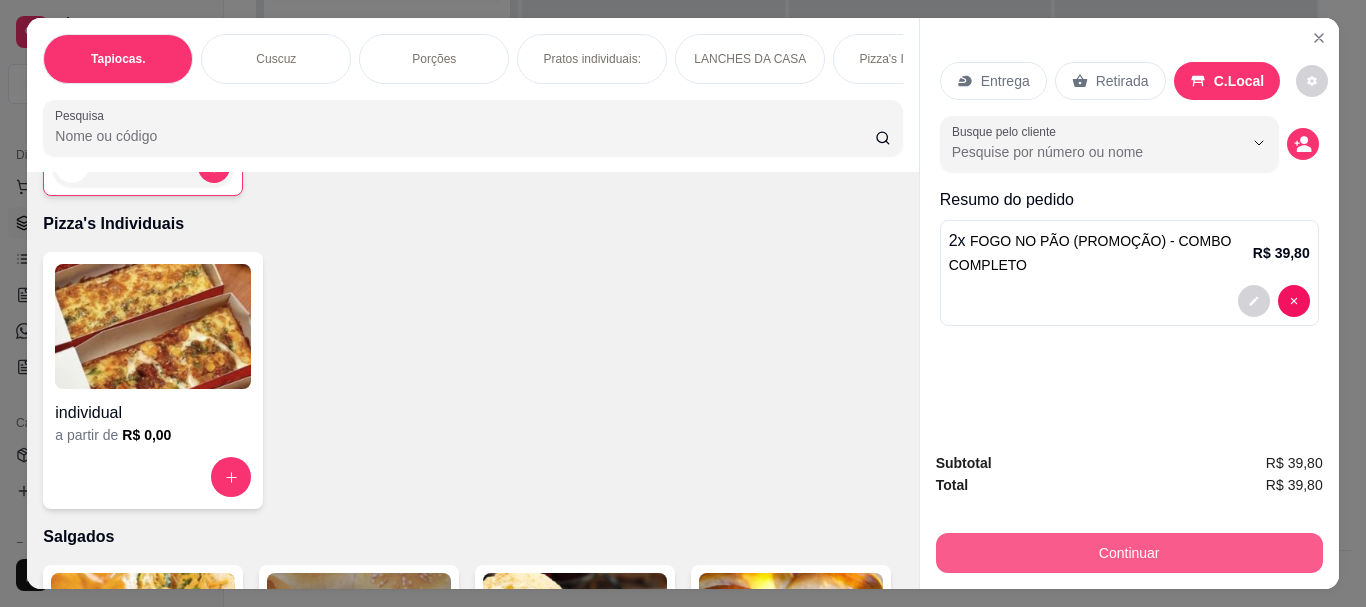 click on "Continuar" at bounding box center [1129, 553] 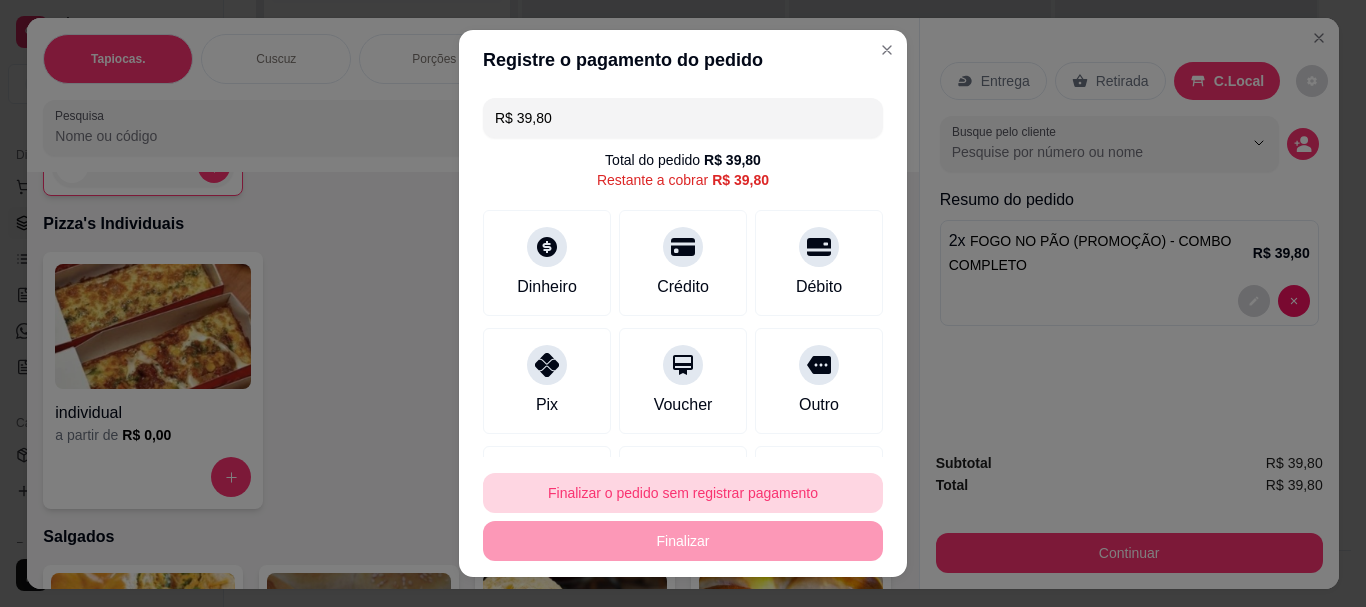 click on "Finalizar o pedido sem registrar pagamento" at bounding box center [683, 493] 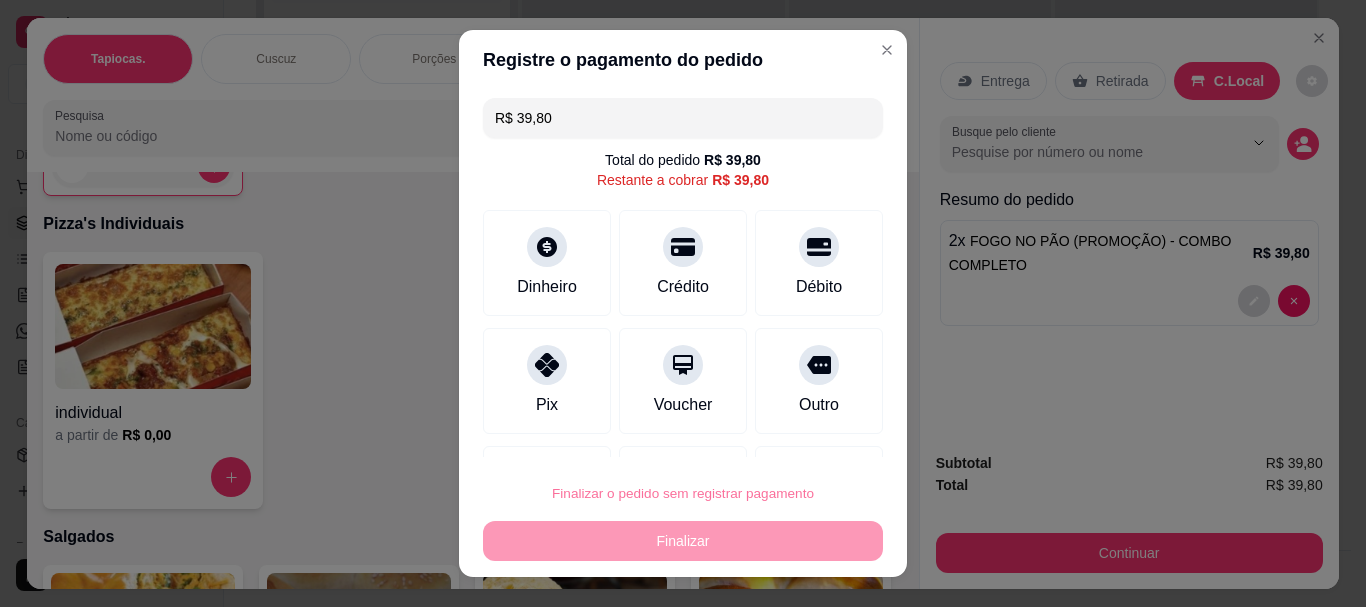 click on "Confirmar" at bounding box center (796, 436) 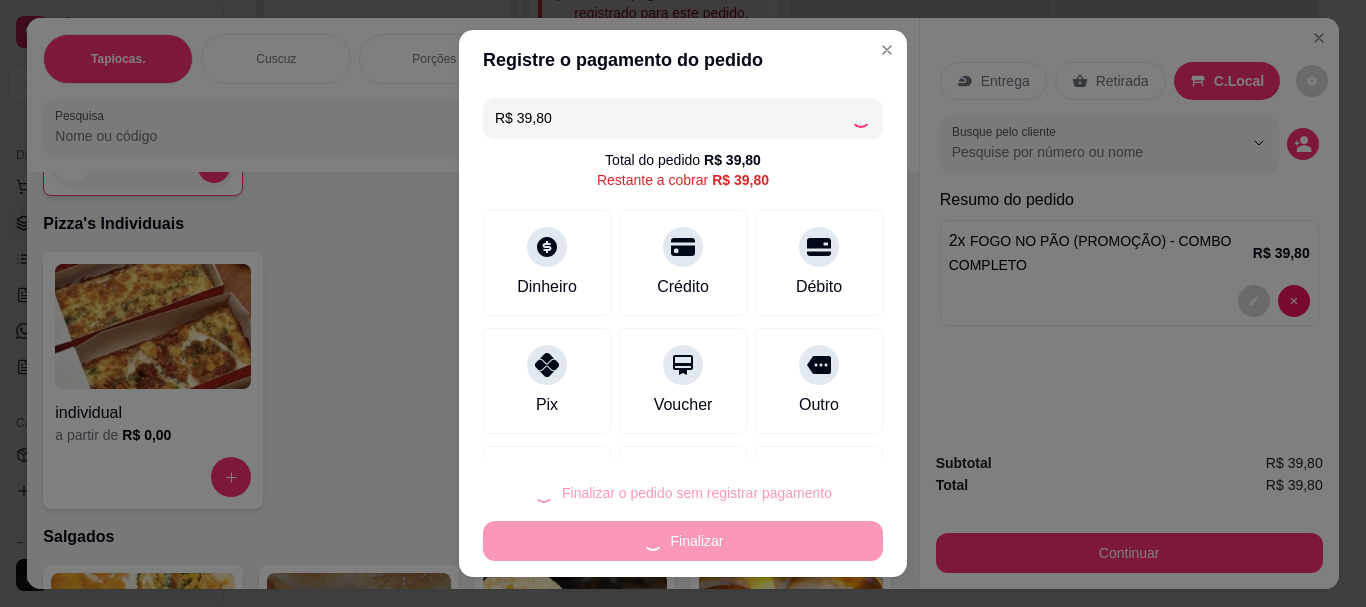 type on "0" 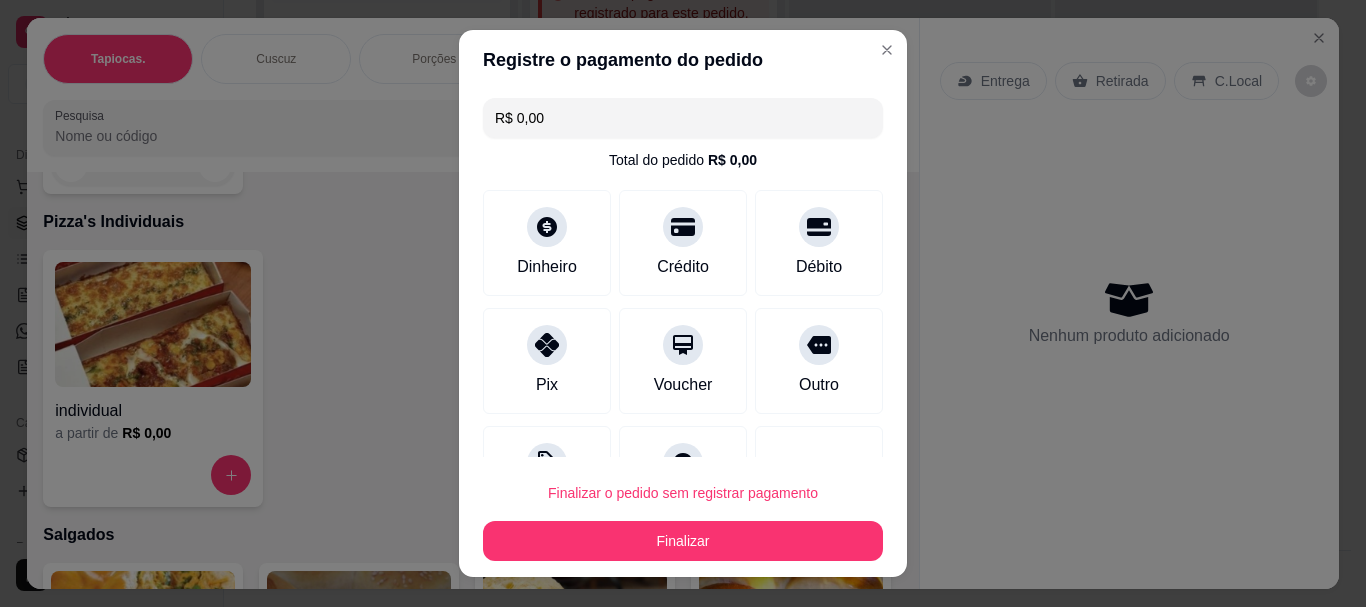 type on "R$ 0,00" 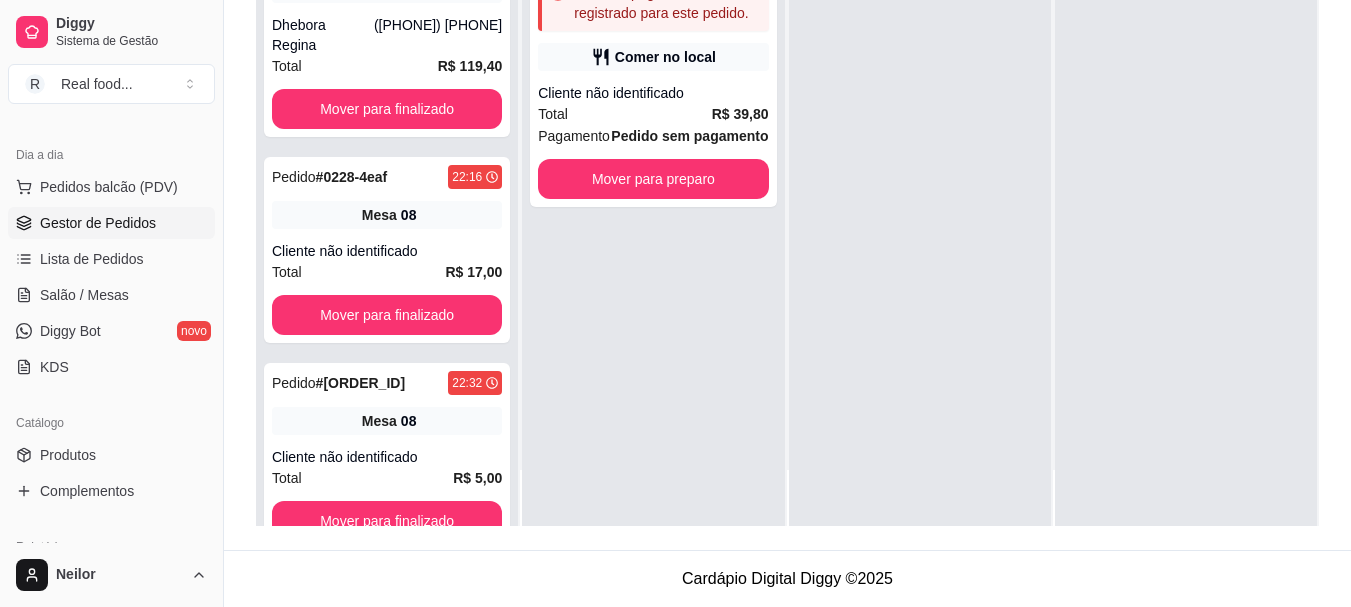 scroll, scrollTop: 0, scrollLeft: 0, axis: both 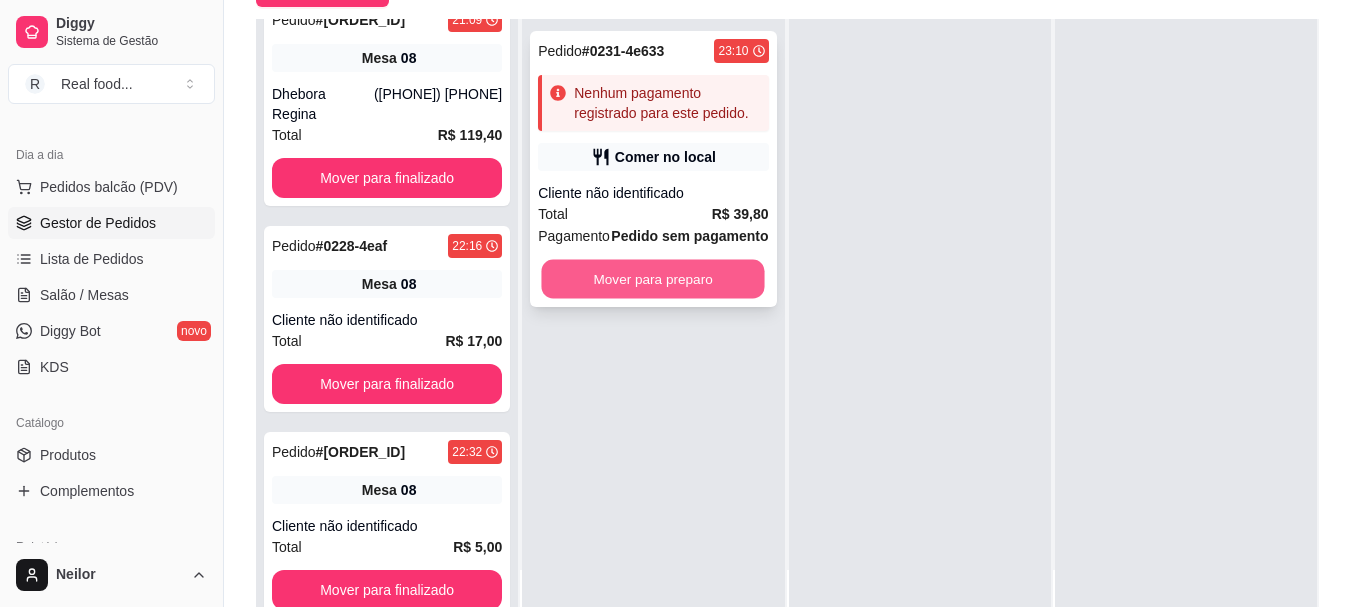 click on "Mover para preparo" at bounding box center [653, 279] 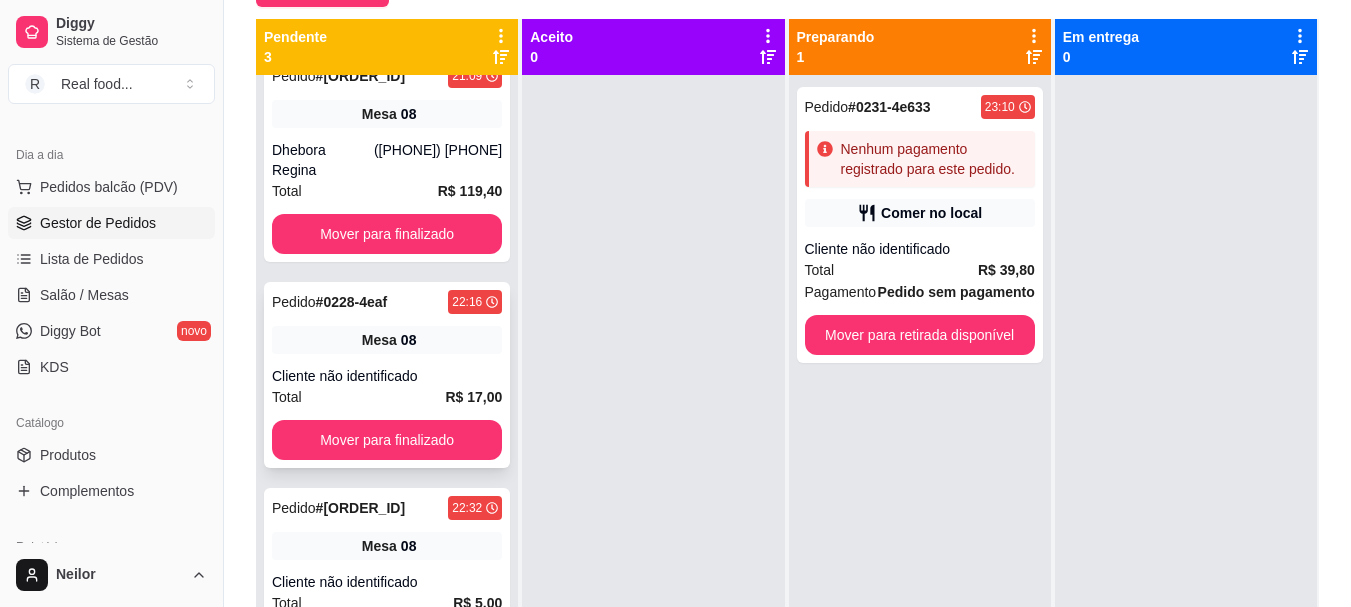 scroll, scrollTop: 56, scrollLeft: 0, axis: vertical 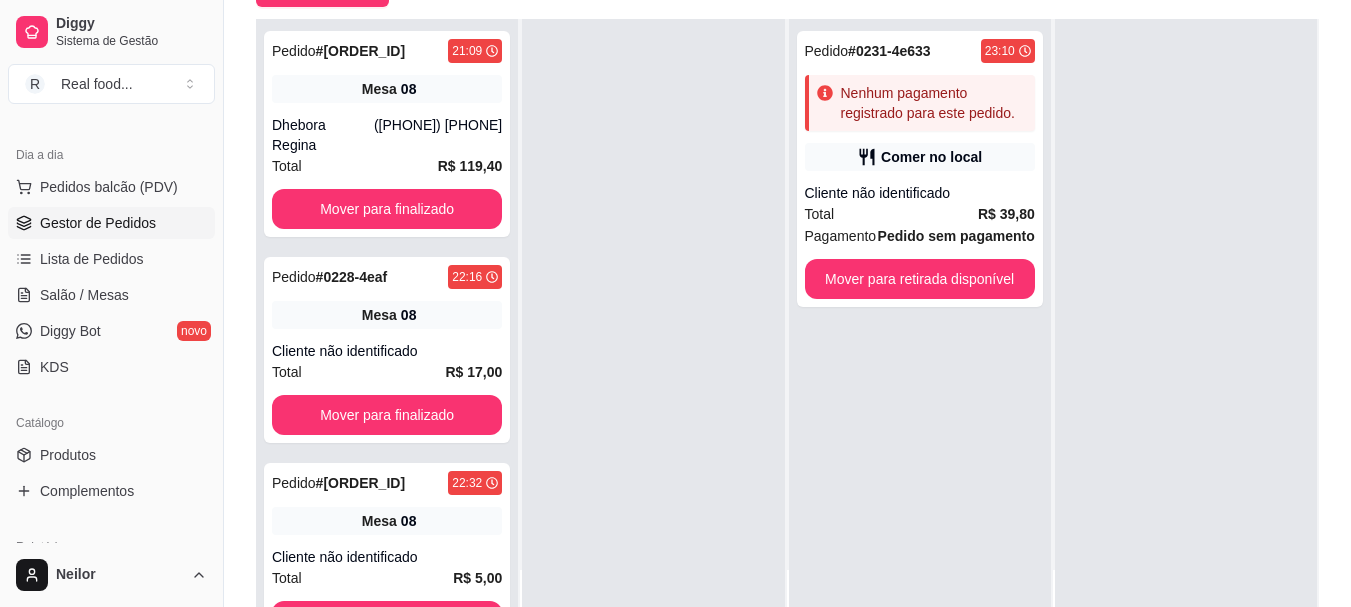 click on "Pedido  # [ORDER_ID] [TIME] Mesa 08 [FIRST] [LAST] ([PHONE]) Total [PRICE] Mover para finalizado Pedido  # [ORDER_ID] [TIME] Mesa 08 Cliente não identificado Total [PRICE] Mover para finalizado Pedido  # [ORDER_ID] [TIME] Mesa 08 Cliente não identificado Total [PRICE] Mover para finalizado Aceito 0 Preparando 1 Pedido  # [ORDER_ID] [TIME] Nenhum pagamento registrado para este pedido. Comer no local Cliente não identificado Total [PRICE] Pagamento Pedido sem pagamento Mover para retirada disponível Em entrega 0" at bounding box center [787, 256] 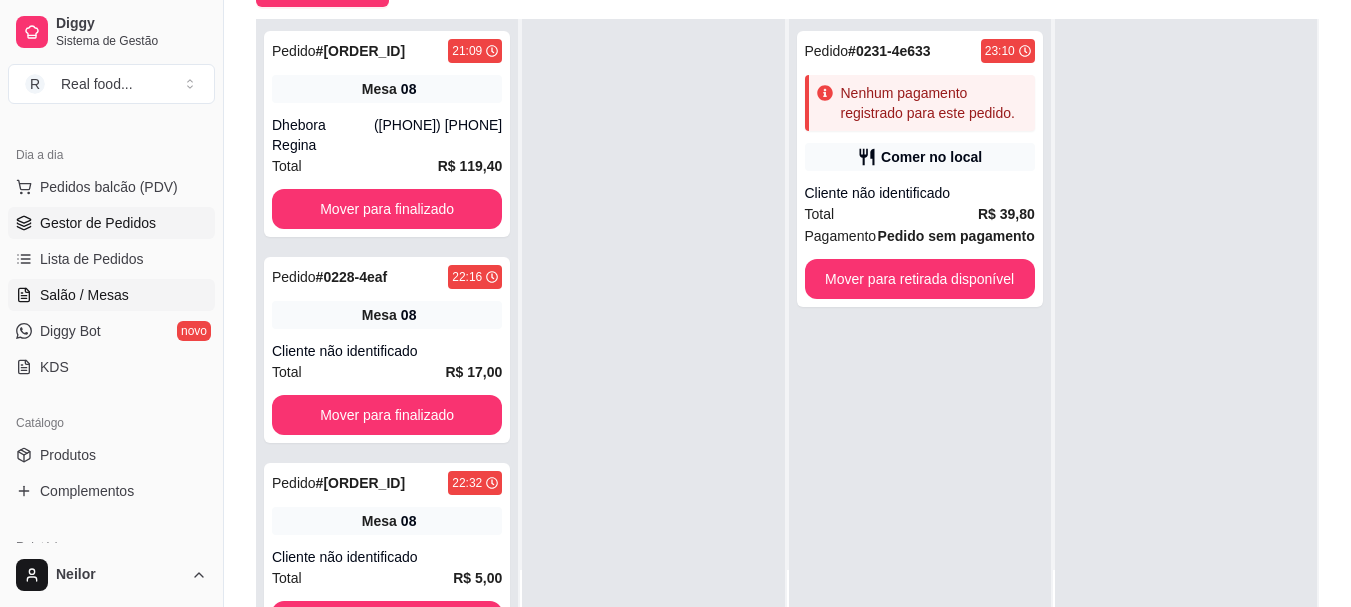 click on "Salão / Mesas" at bounding box center [84, 295] 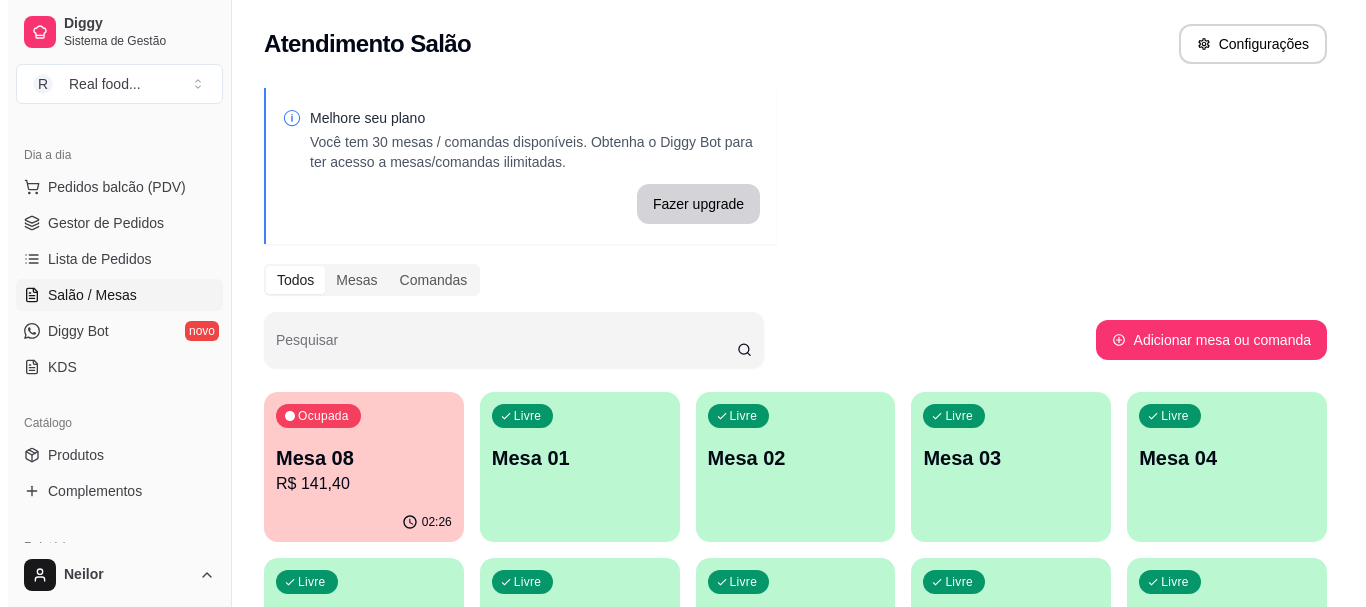 scroll, scrollTop: 100, scrollLeft: 0, axis: vertical 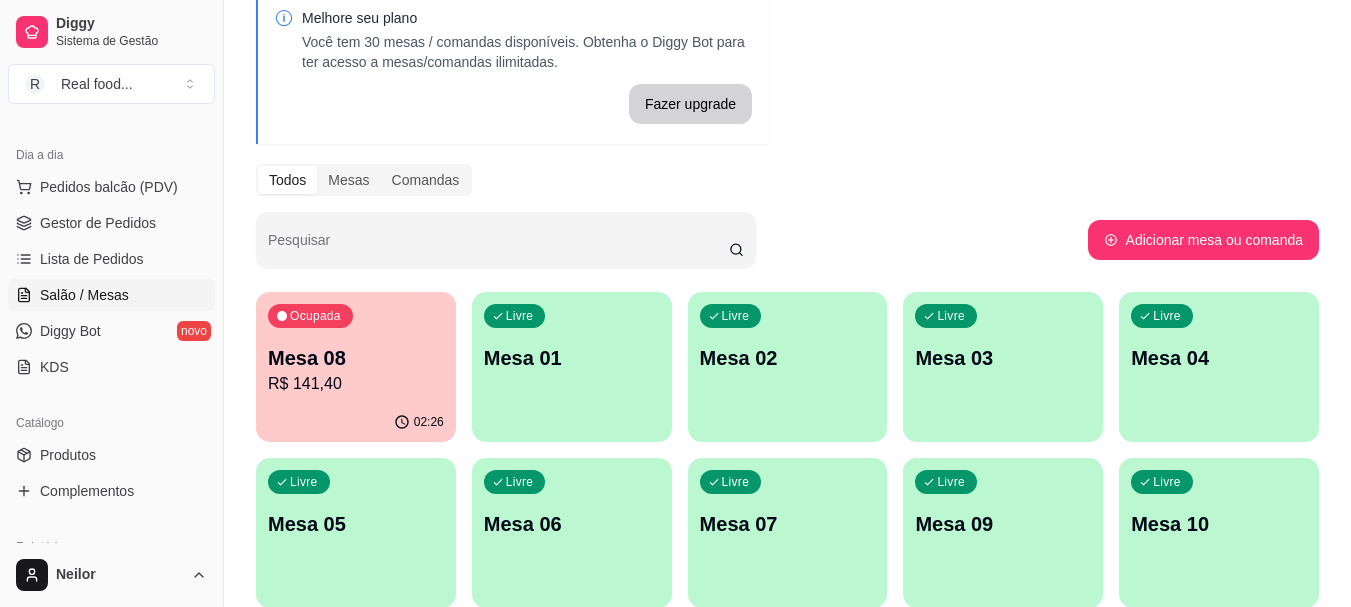 click on "R$ 141,40" at bounding box center [356, 384] 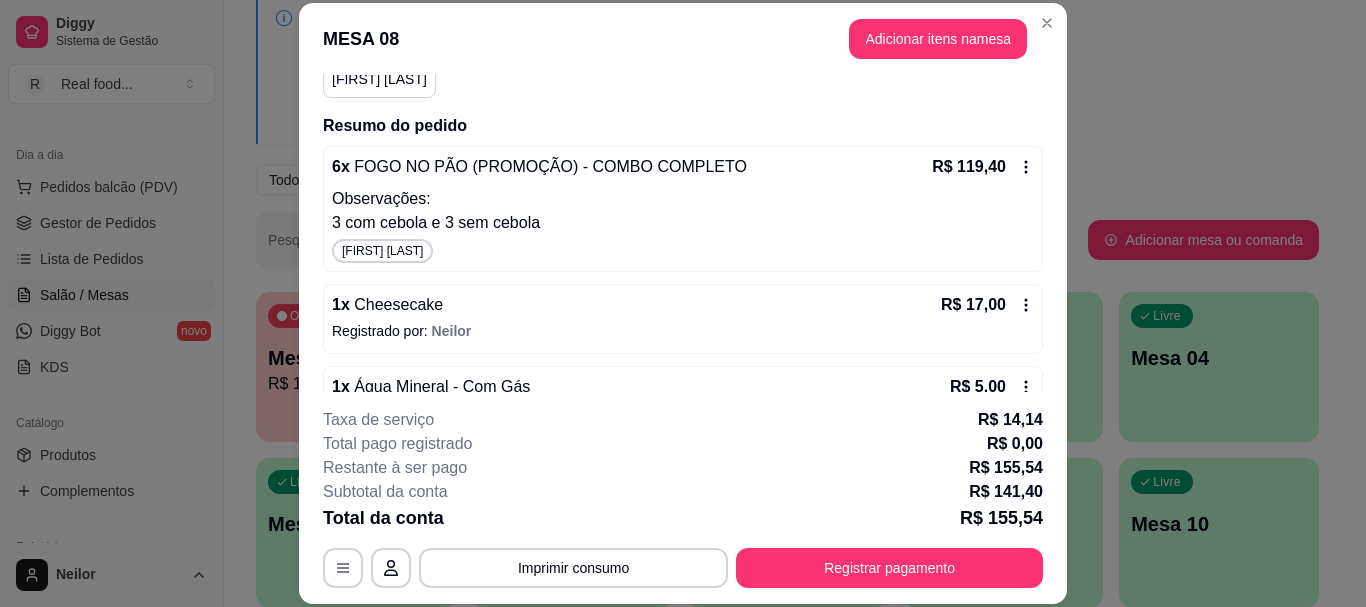 scroll, scrollTop: 252, scrollLeft: 0, axis: vertical 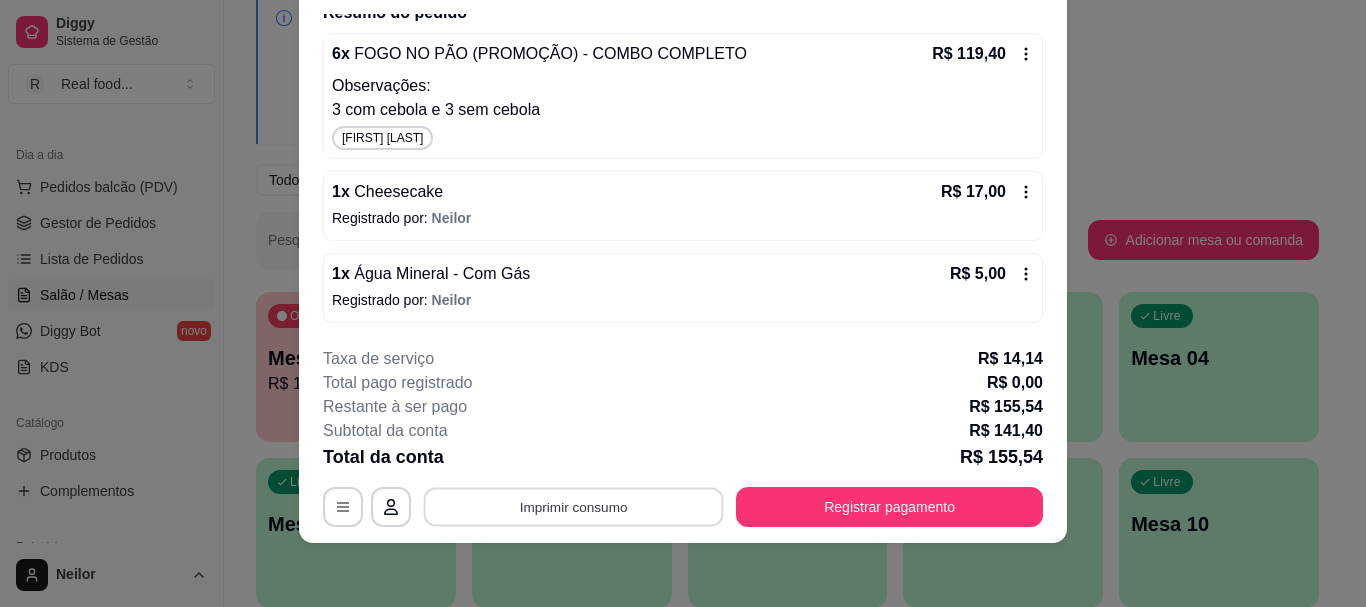 click on "Imprimir consumo" at bounding box center (574, 507) 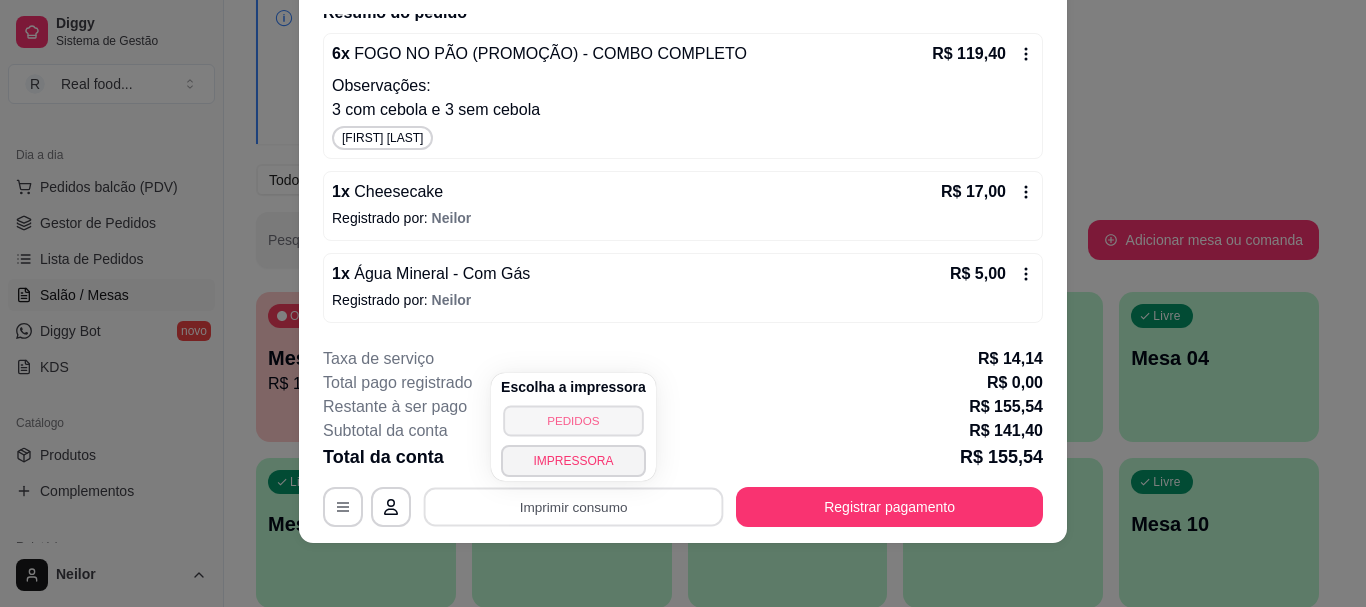 click on "PEDIDOS" at bounding box center (573, 420) 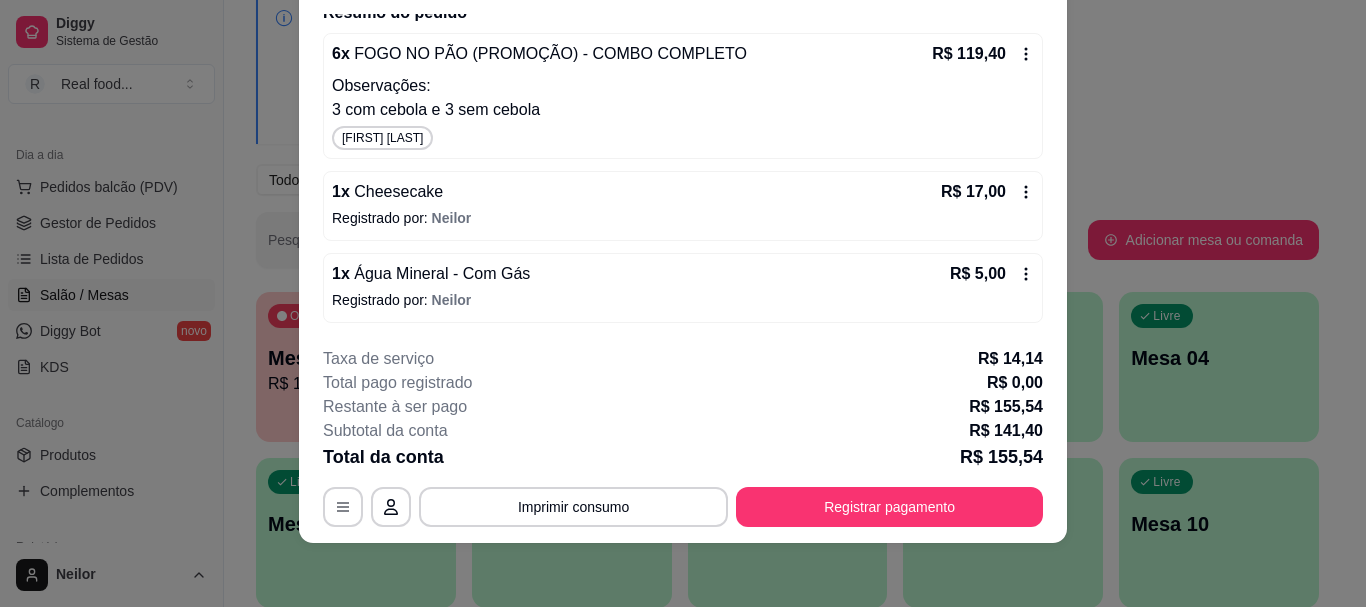 type 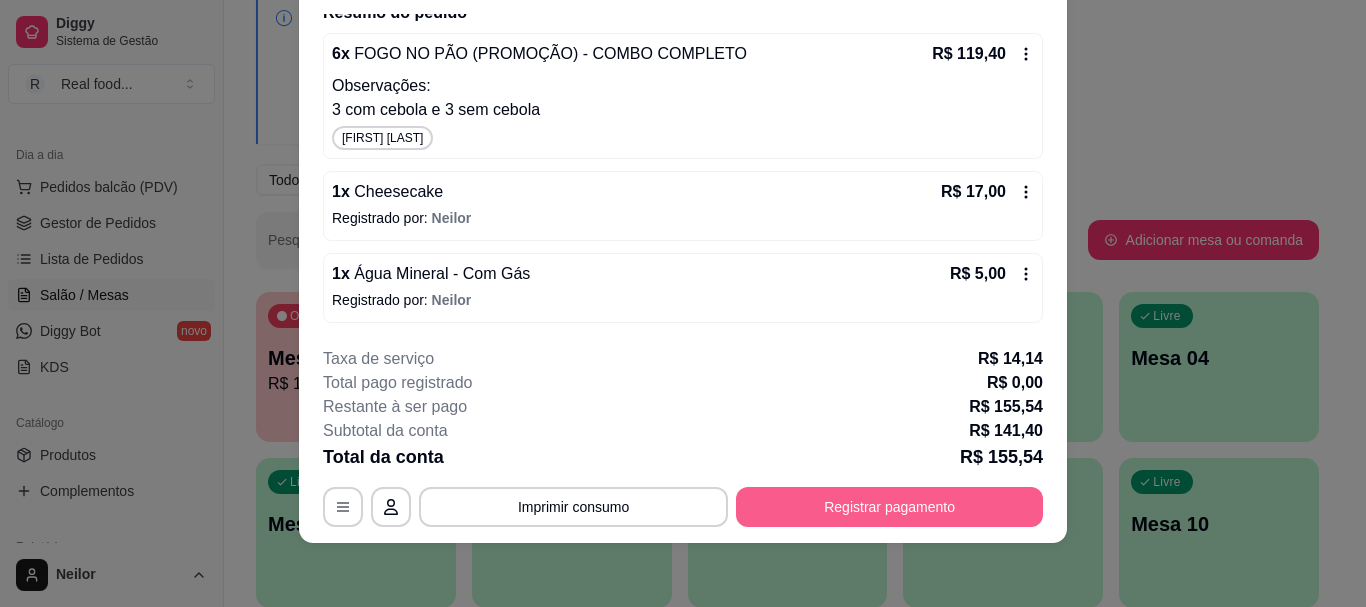 click on "Registrar pagamento" at bounding box center [889, 507] 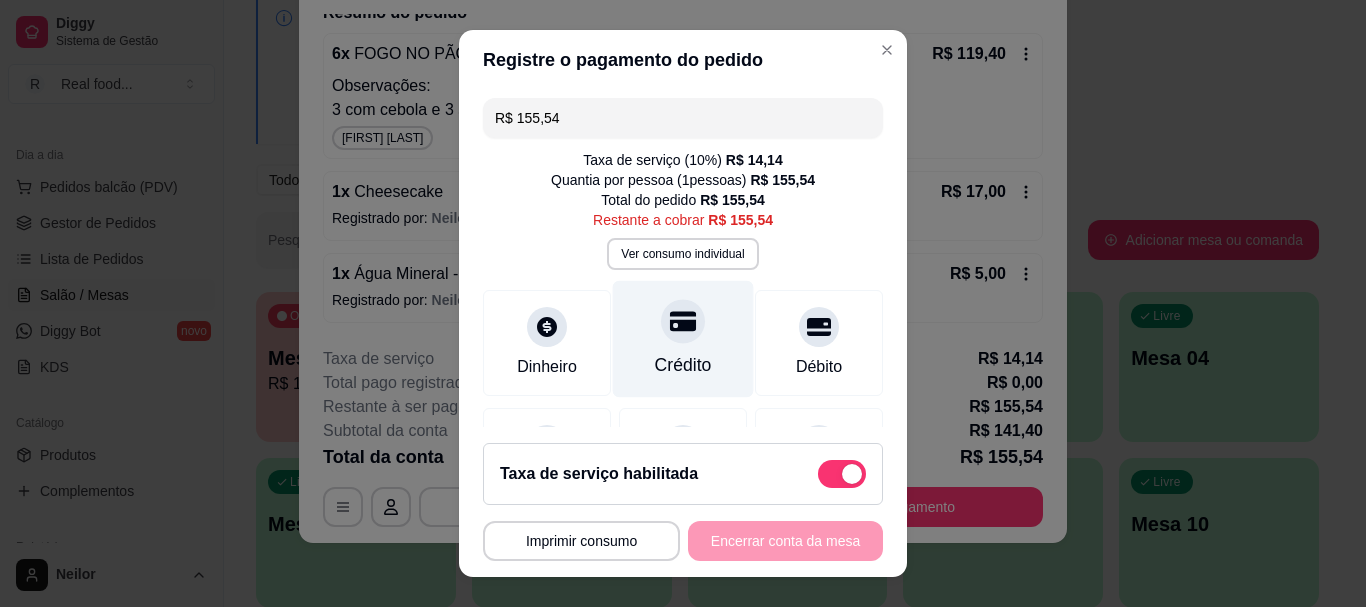 click at bounding box center (683, 322) 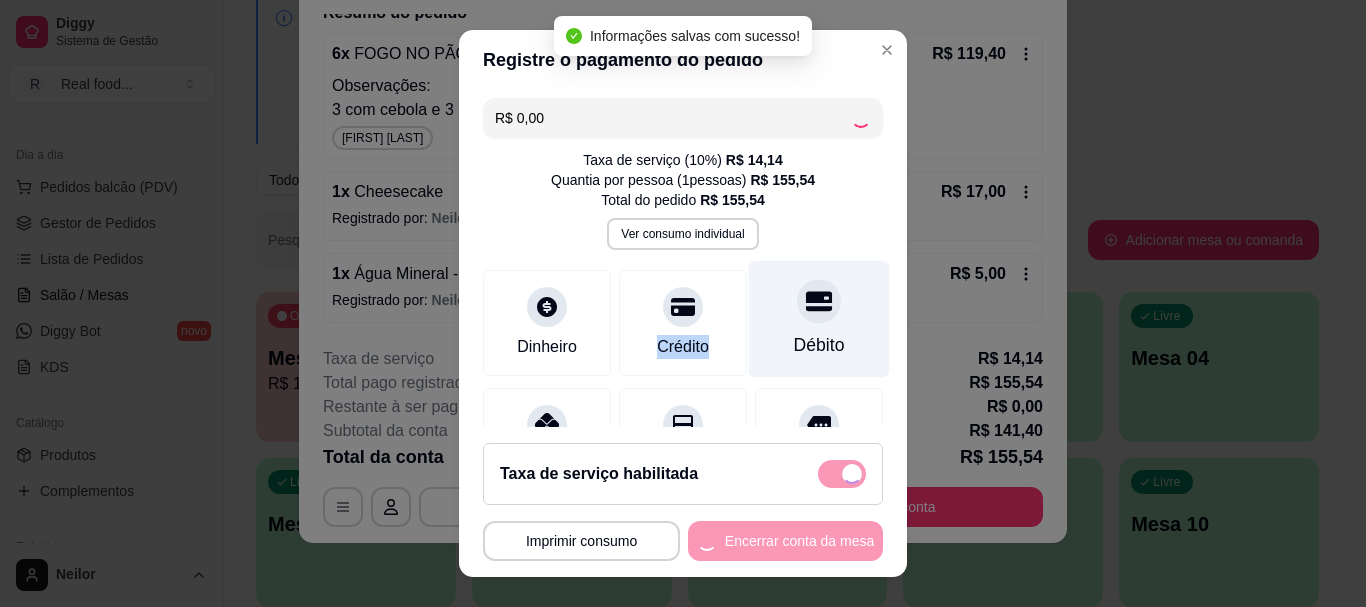 type on "R$ 0,00" 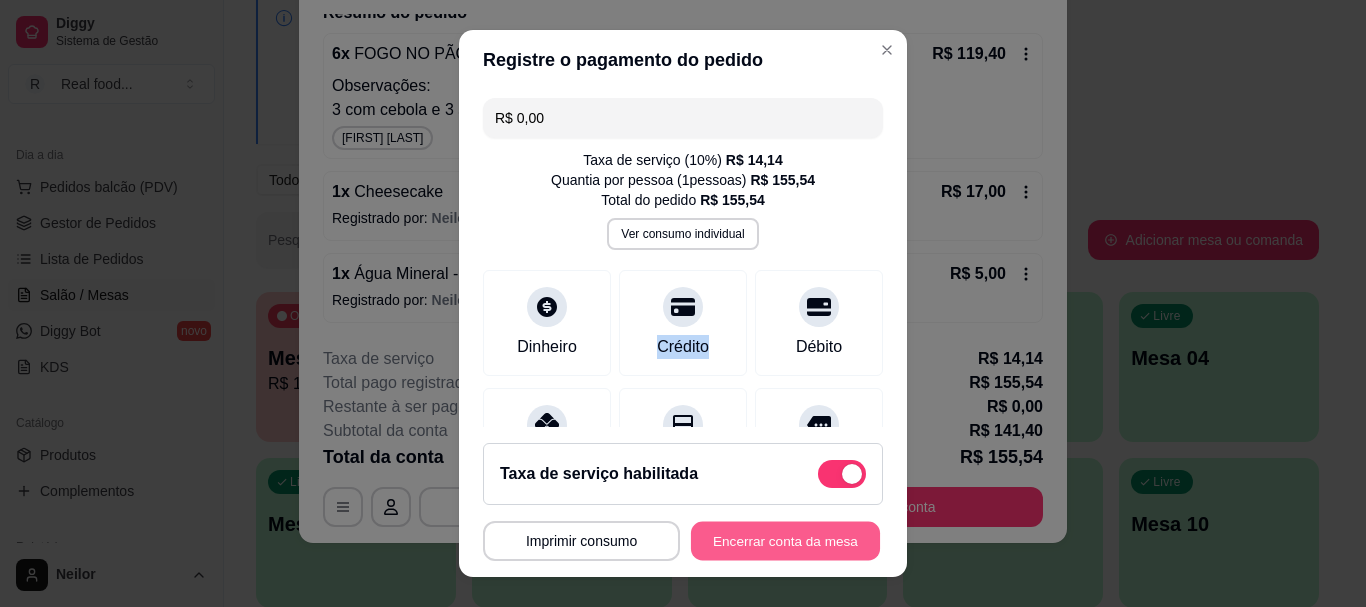 click on "Encerrar conta da mesa" at bounding box center [785, 540] 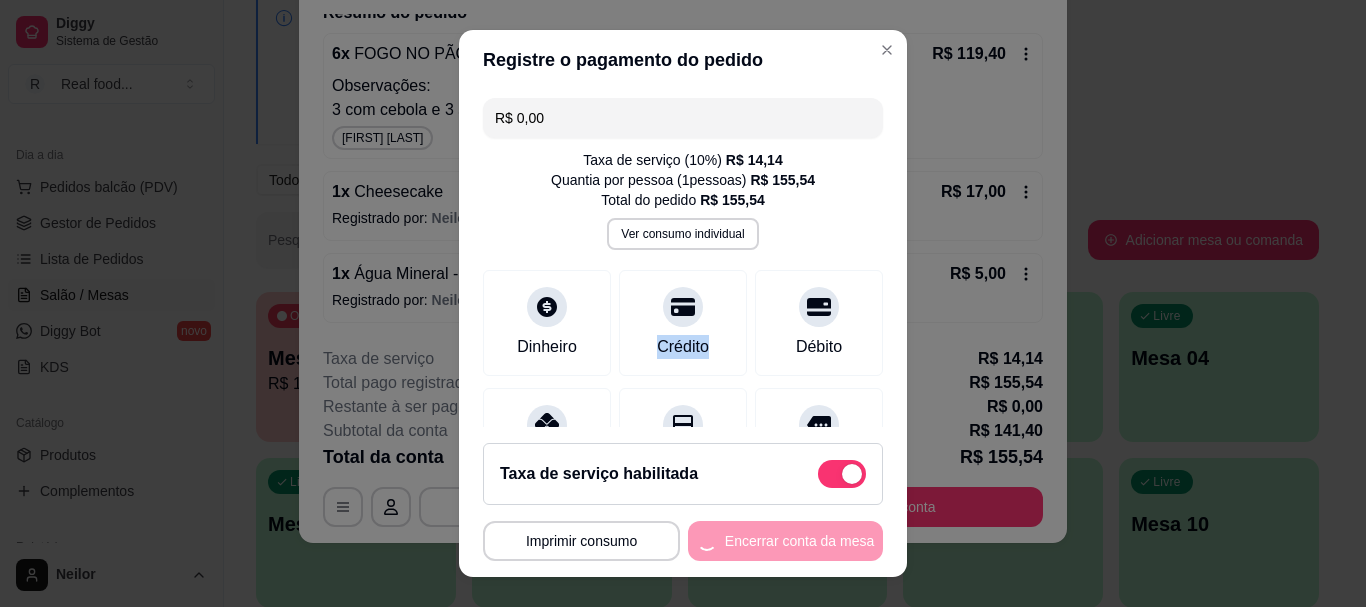 scroll, scrollTop: 0, scrollLeft: 0, axis: both 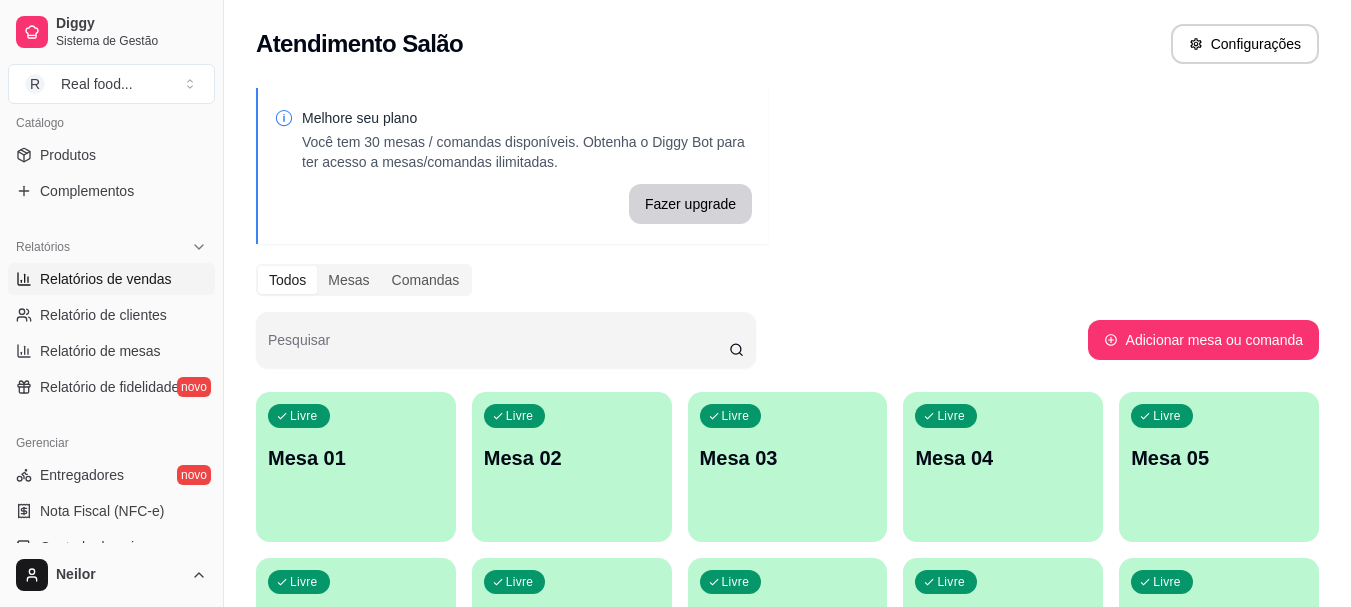 click on "Relatórios de vendas" at bounding box center [106, 279] 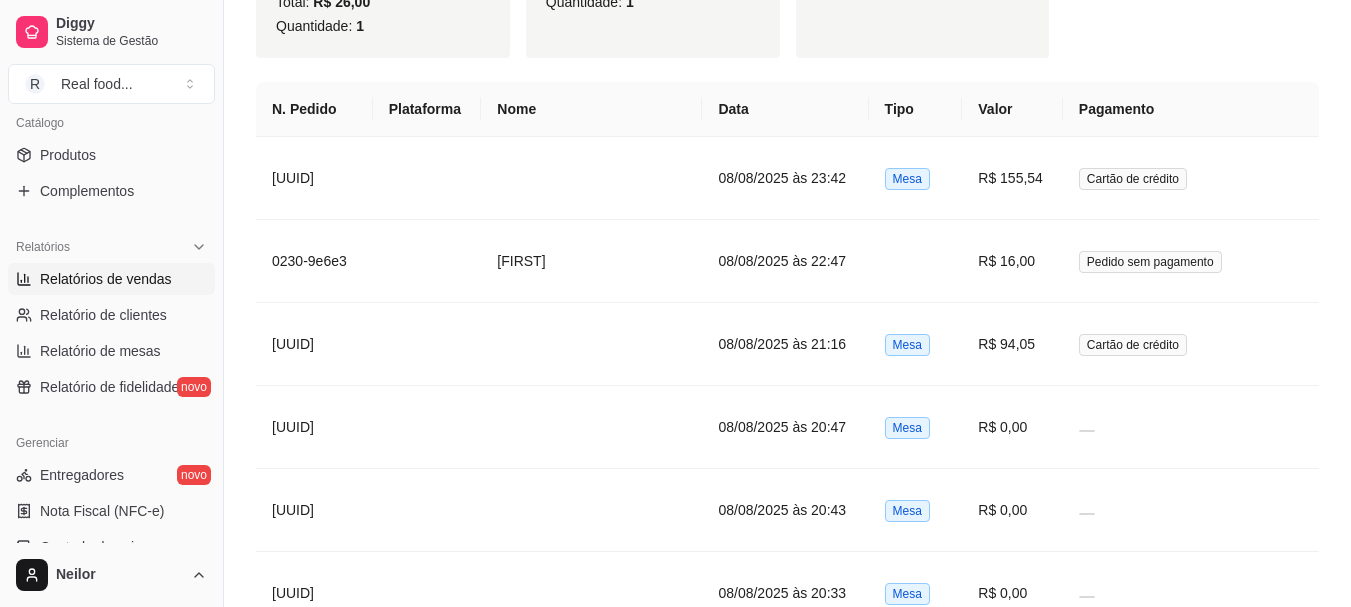 scroll, scrollTop: 1600, scrollLeft: 0, axis: vertical 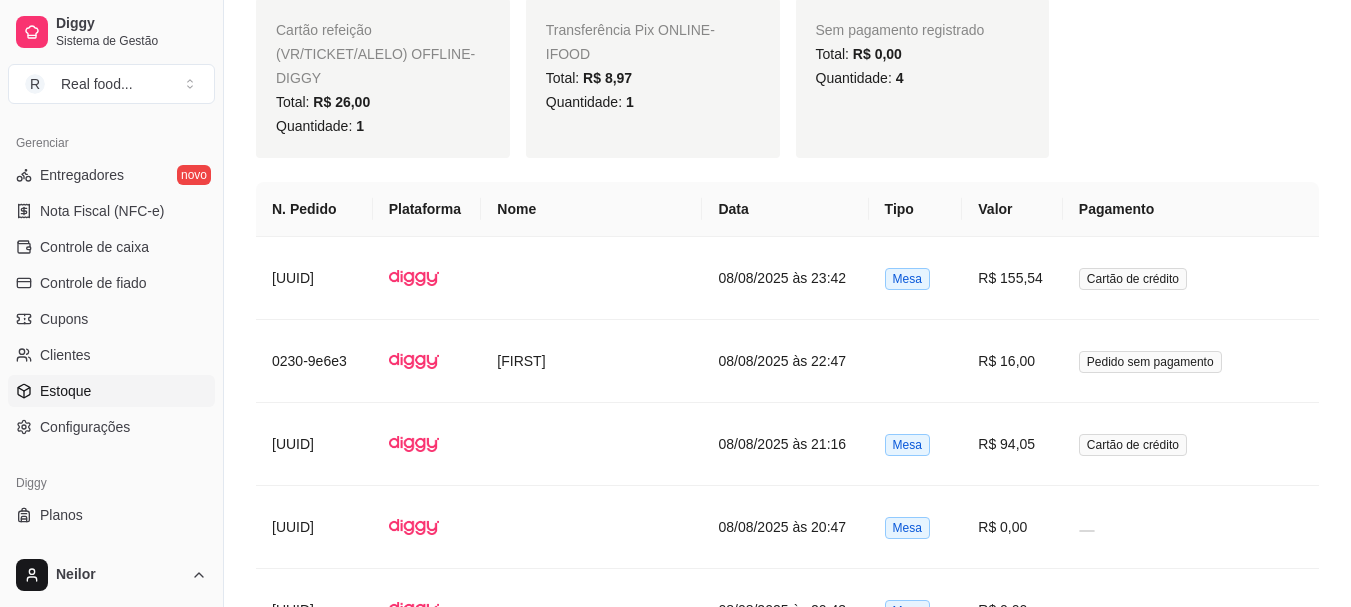 click on "Estoque" at bounding box center [65, 391] 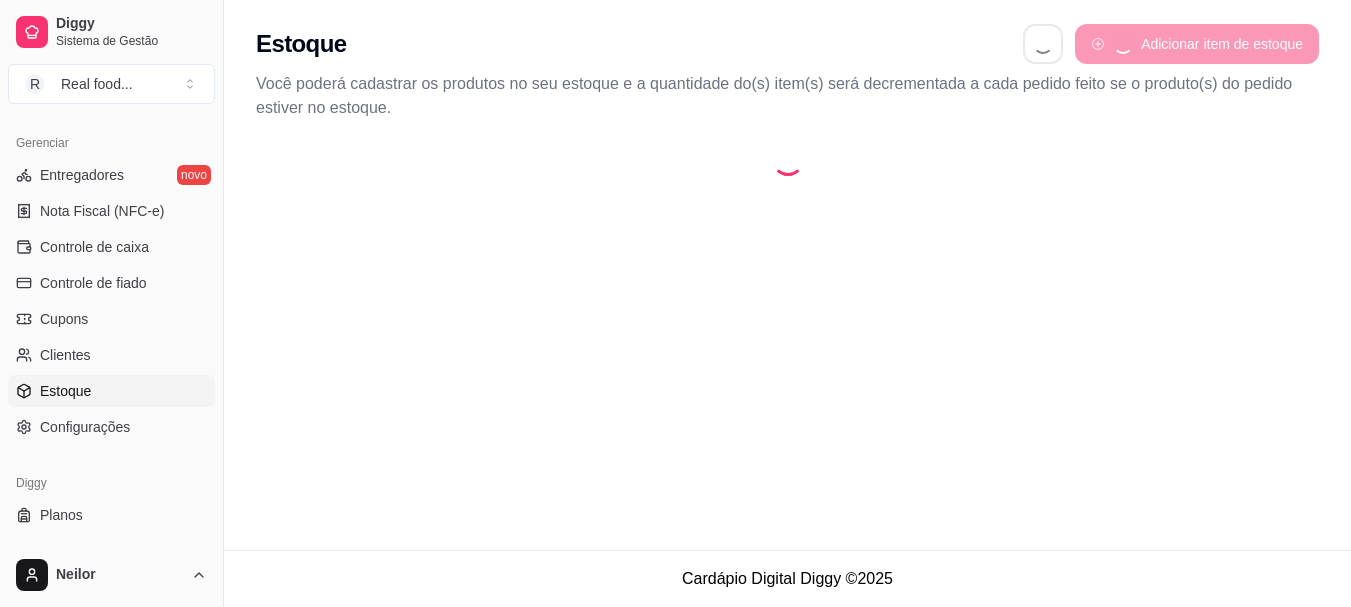 scroll, scrollTop: 0, scrollLeft: 0, axis: both 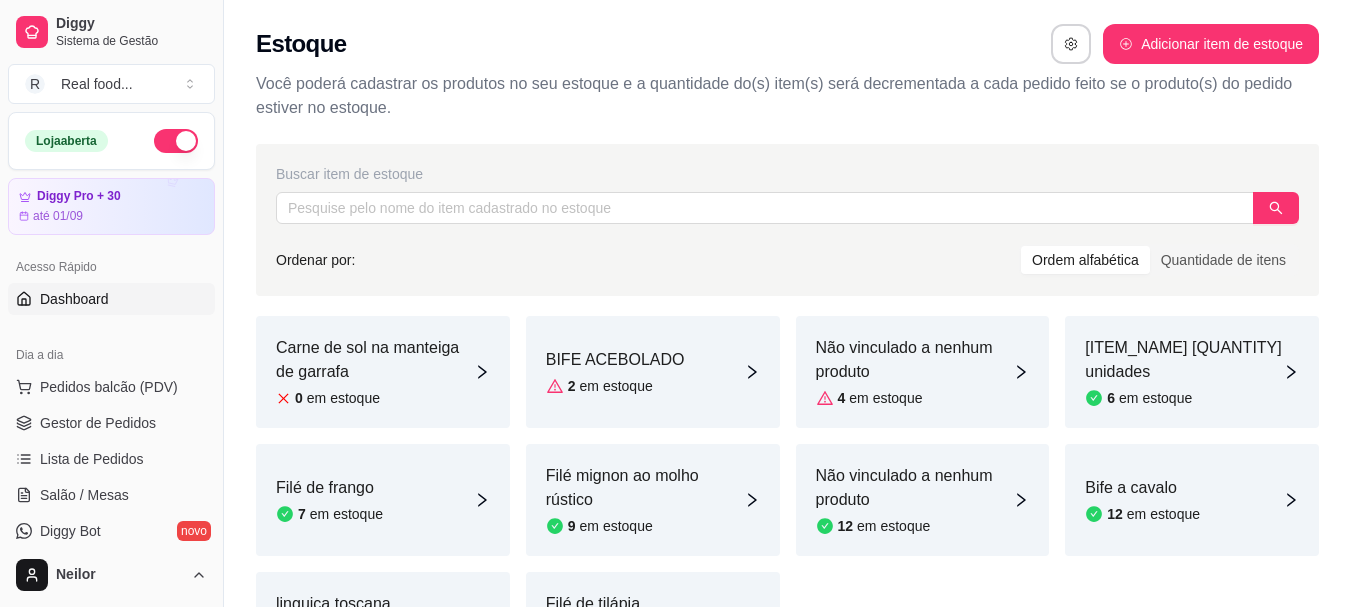 click on "Dashboard" at bounding box center (74, 299) 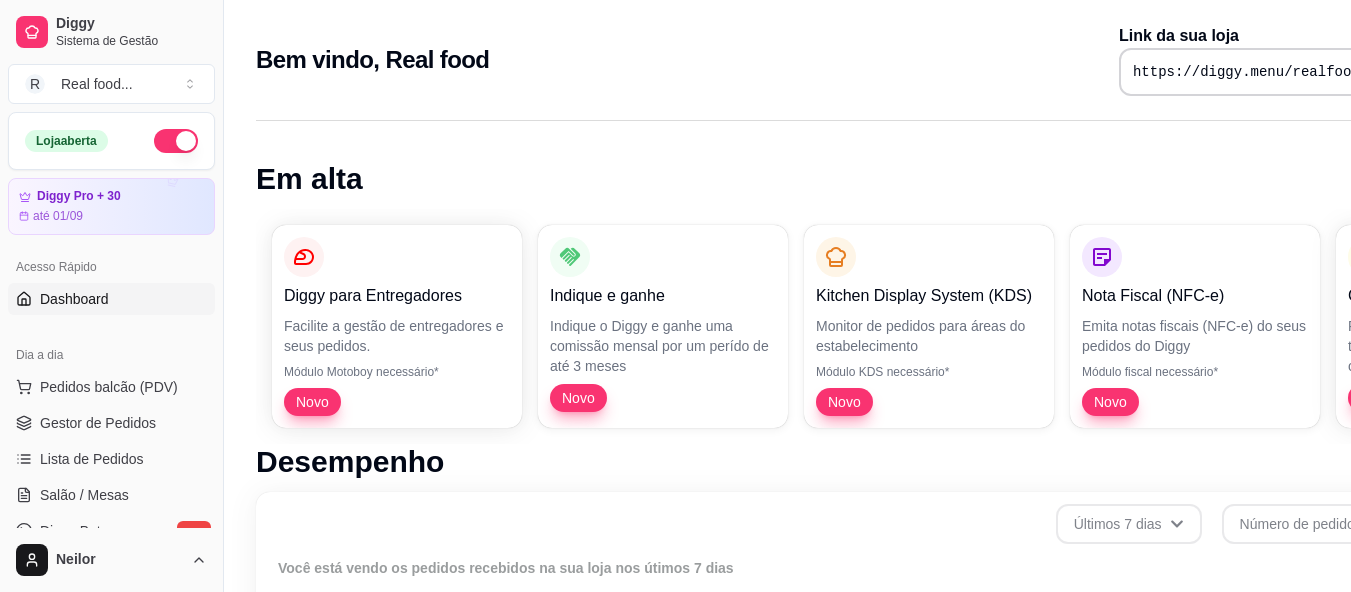 scroll, scrollTop: 400, scrollLeft: 0, axis: vertical 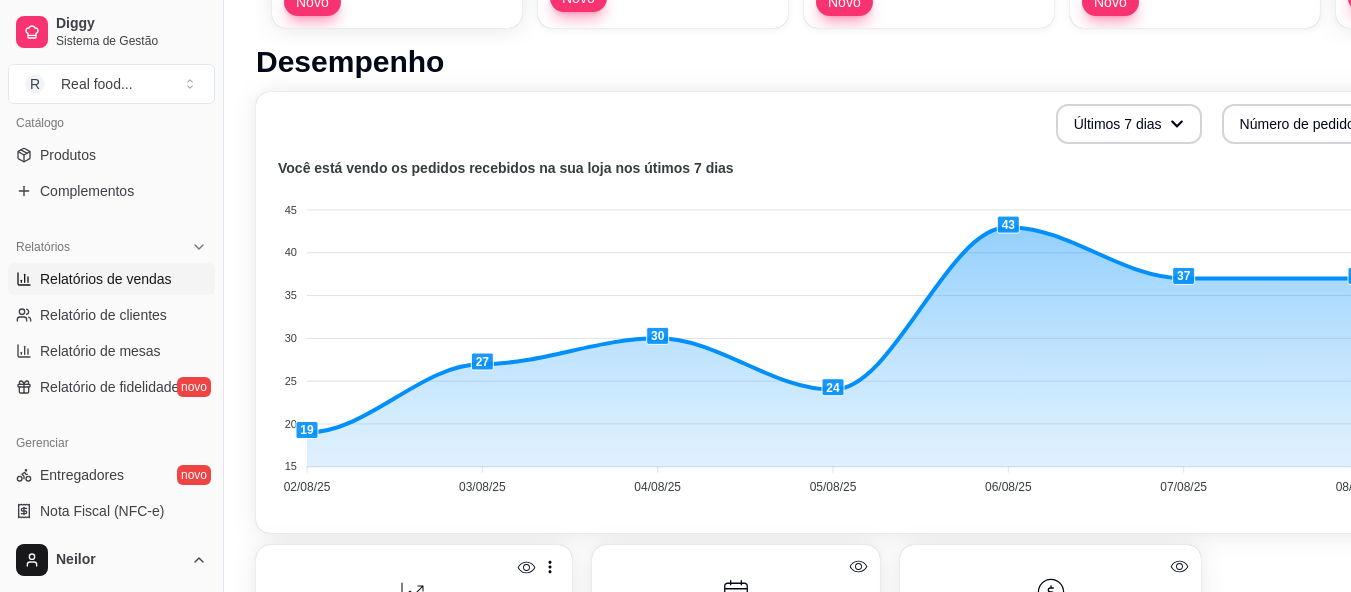 click on "Relatórios de vendas" at bounding box center (106, 279) 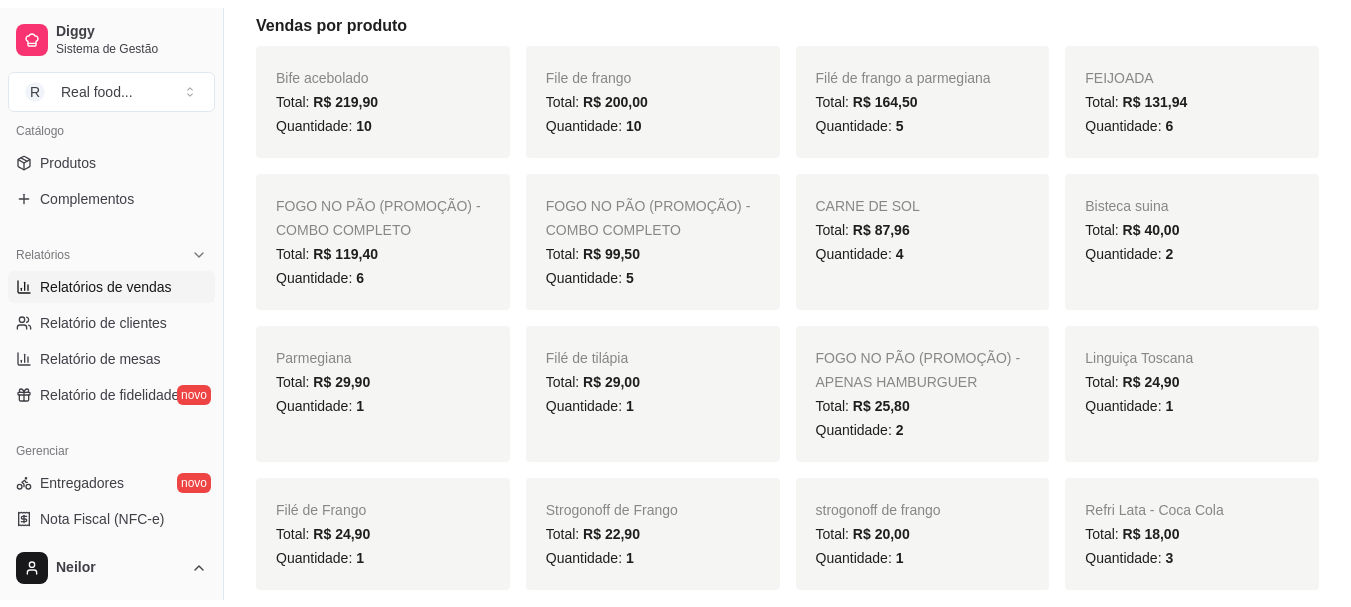 scroll, scrollTop: 0, scrollLeft: 0, axis: both 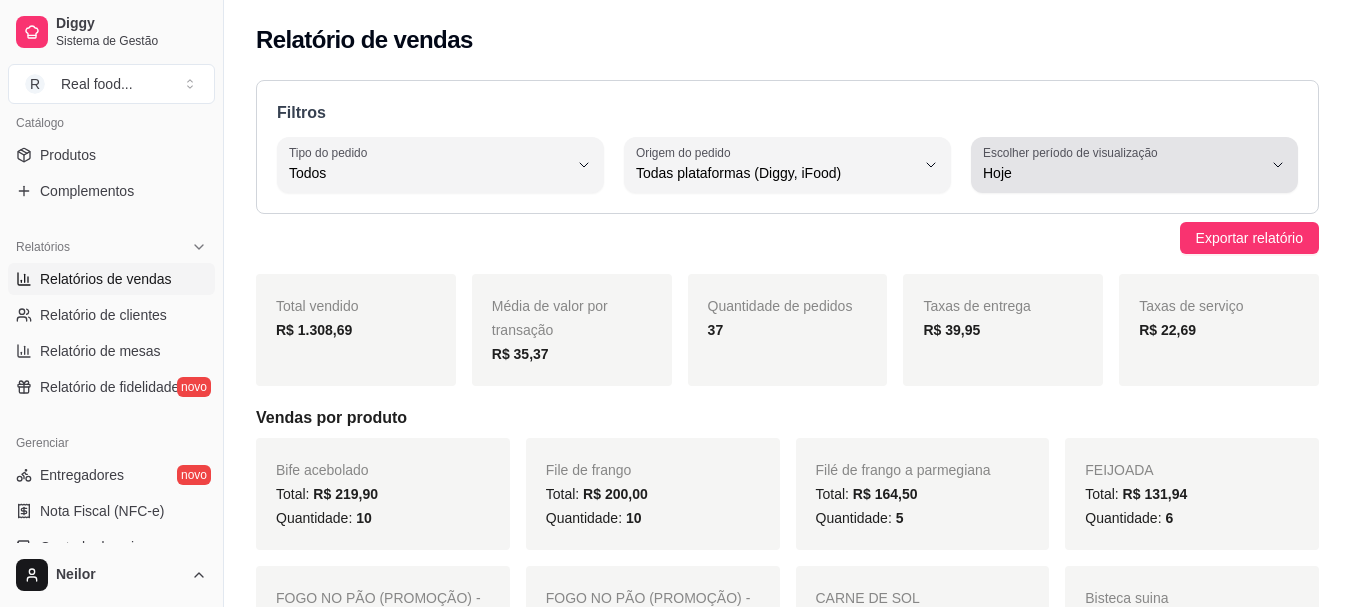 click on "Hoje" at bounding box center [1122, 173] 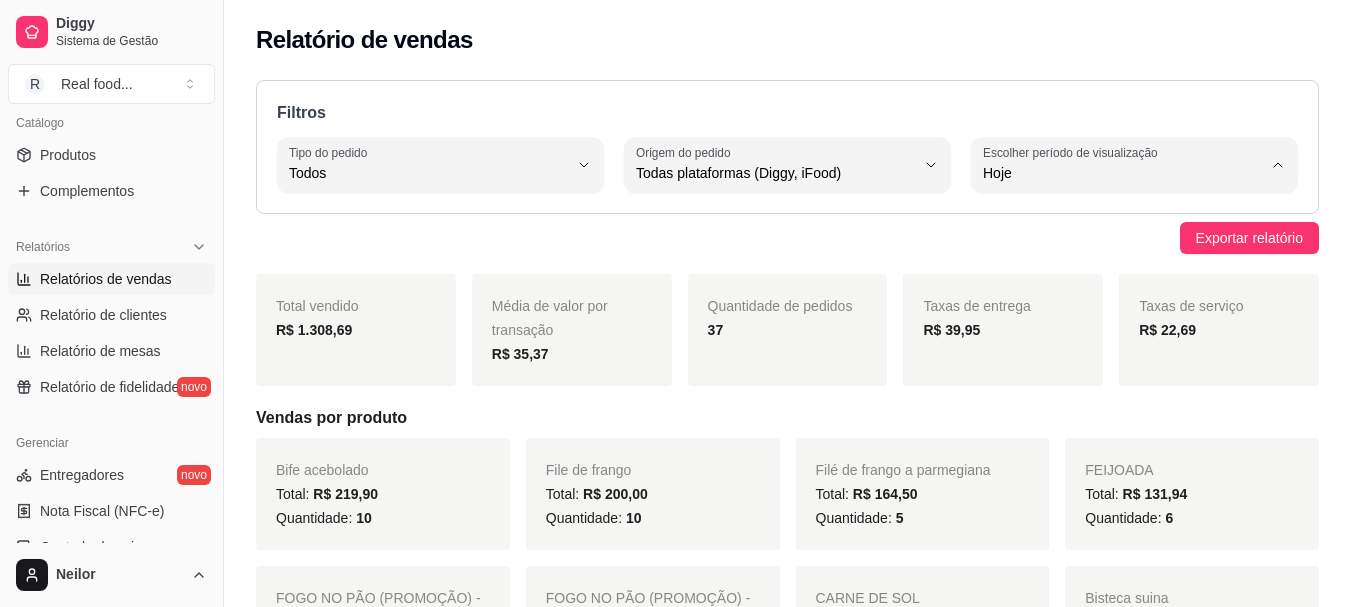 click on "7 dias" at bounding box center [1125, 286] 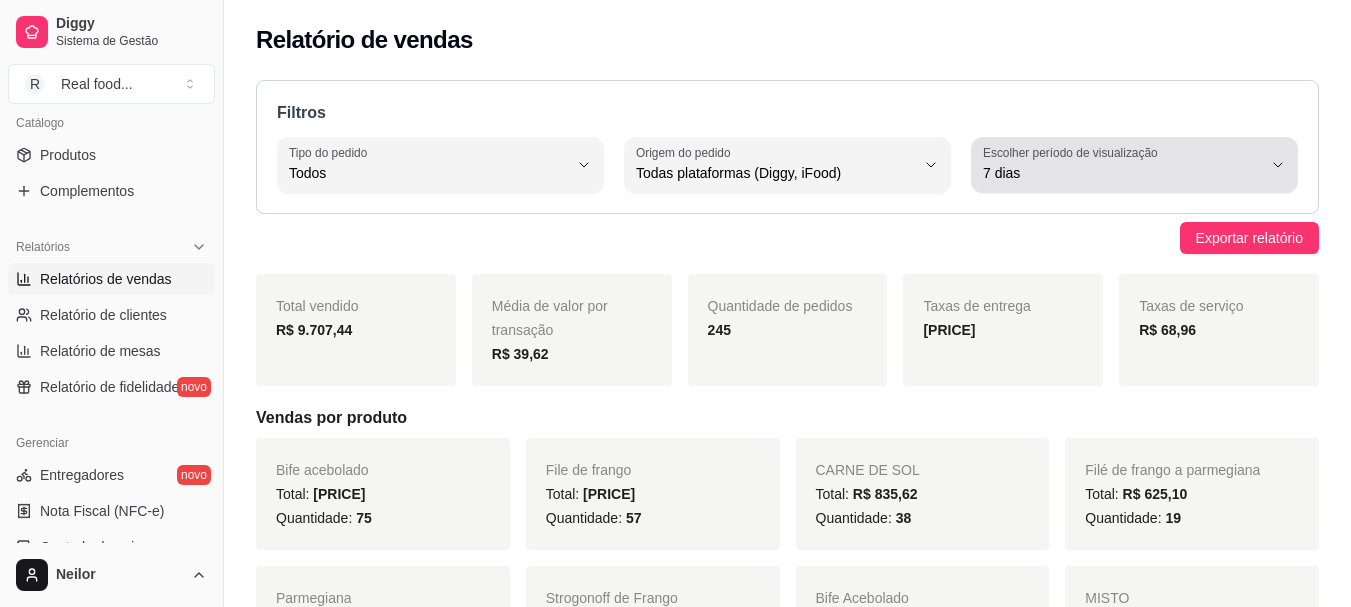 click on "7 dias" at bounding box center [1122, 173] 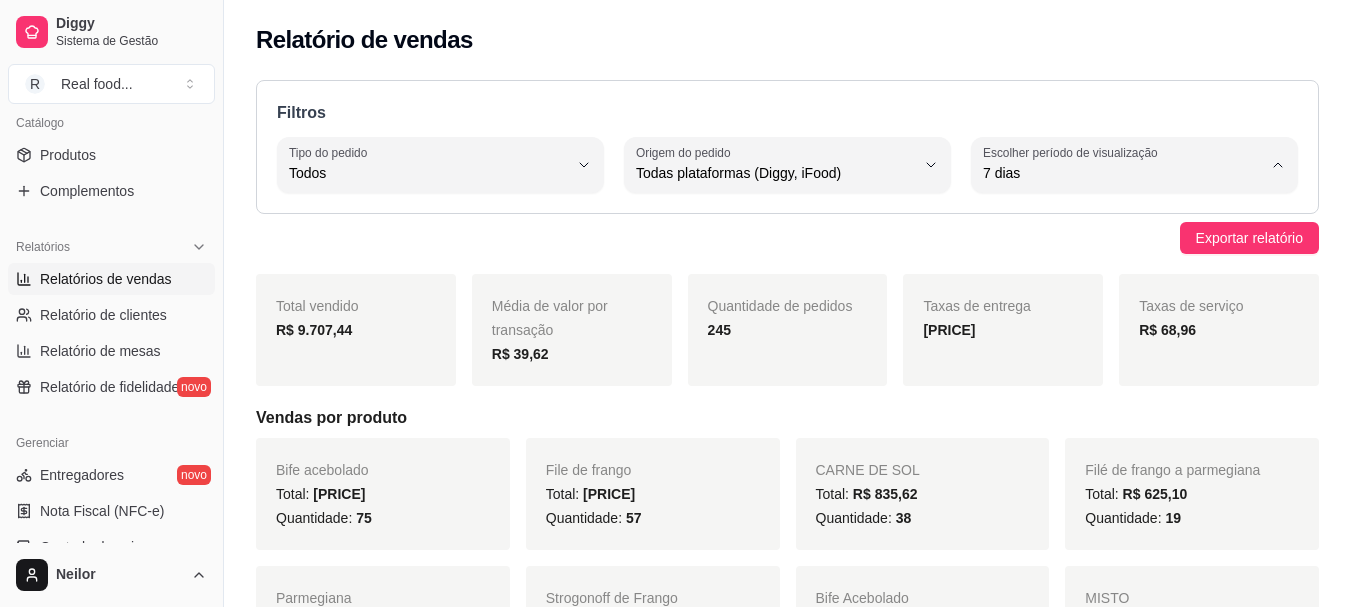 click on "15 dias" at bounding box center [1125, 318] 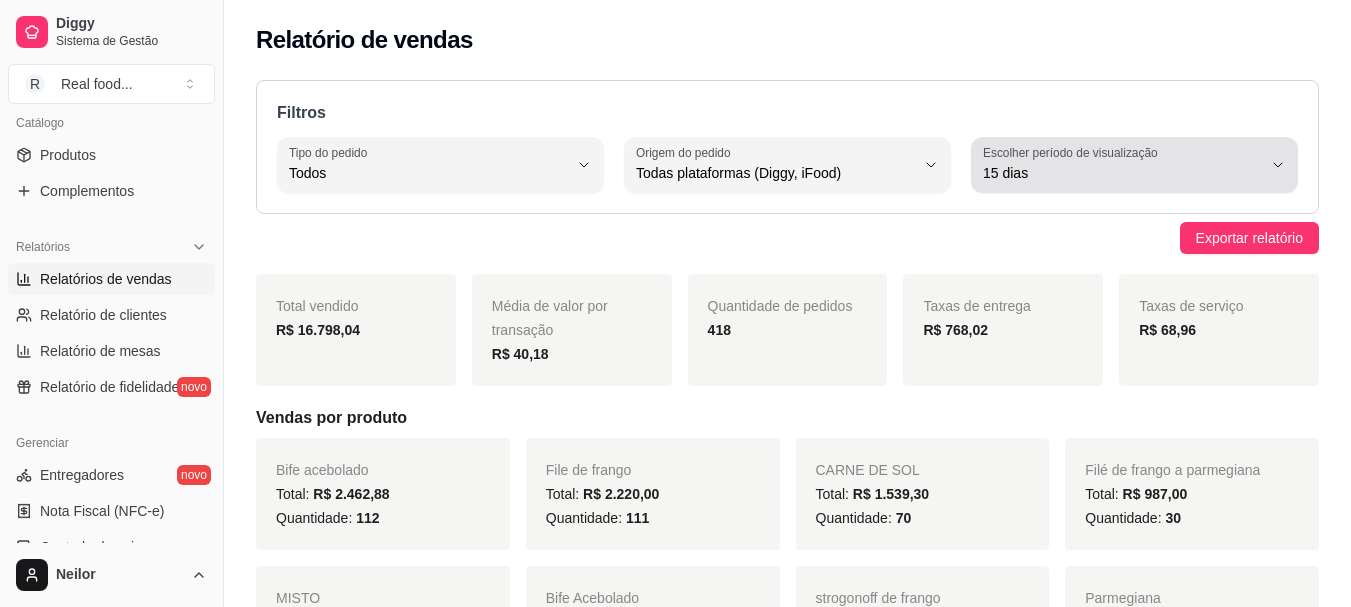 click on "15 dias" at bounding box center (1122, 173) 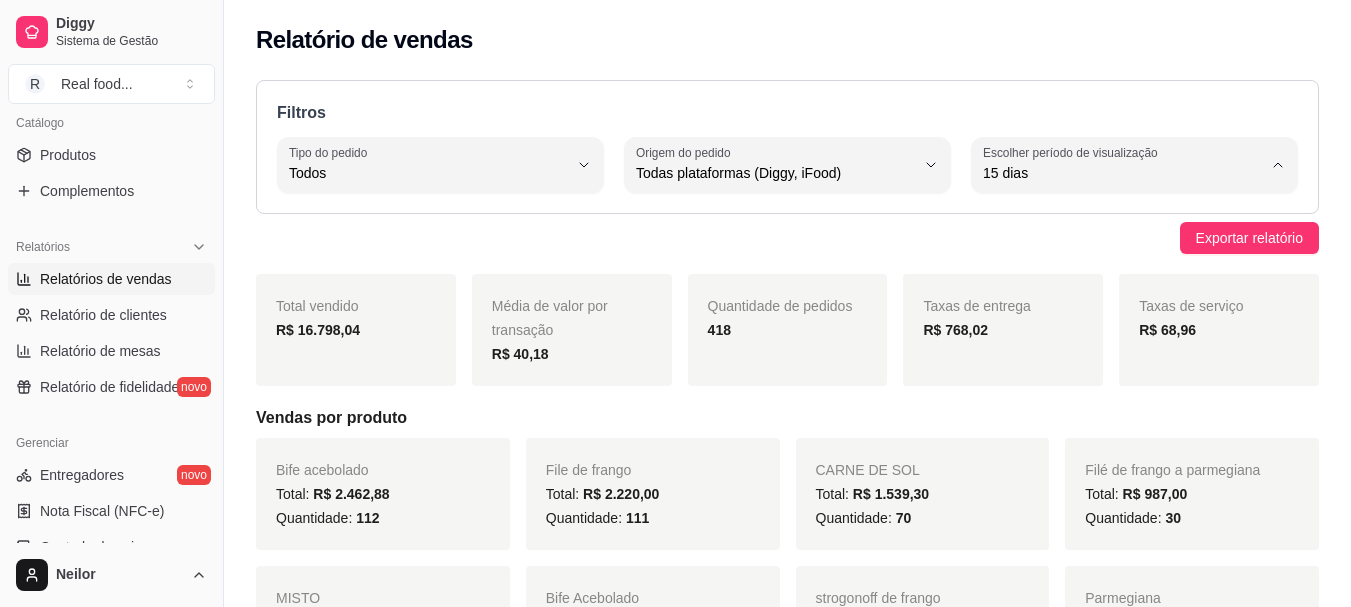 click on "30 dias" at bounding box center (1125, 351) 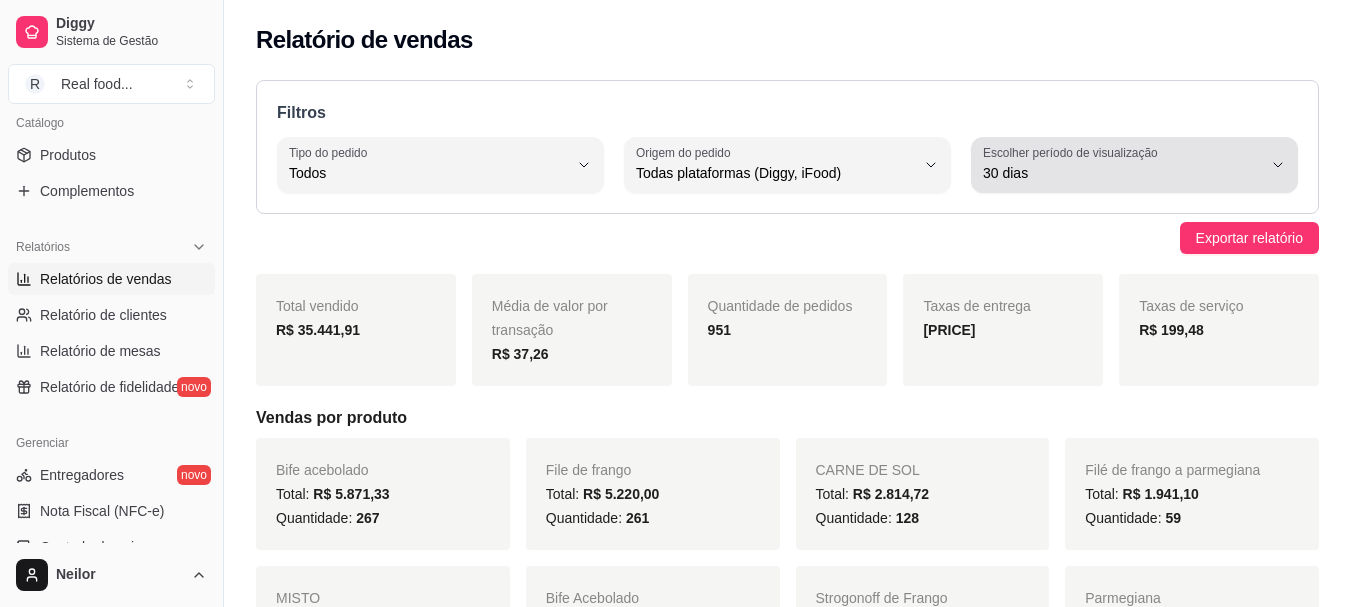 click on "Escolher período de visualização 30 dias" at bounding box center (1134, 165) 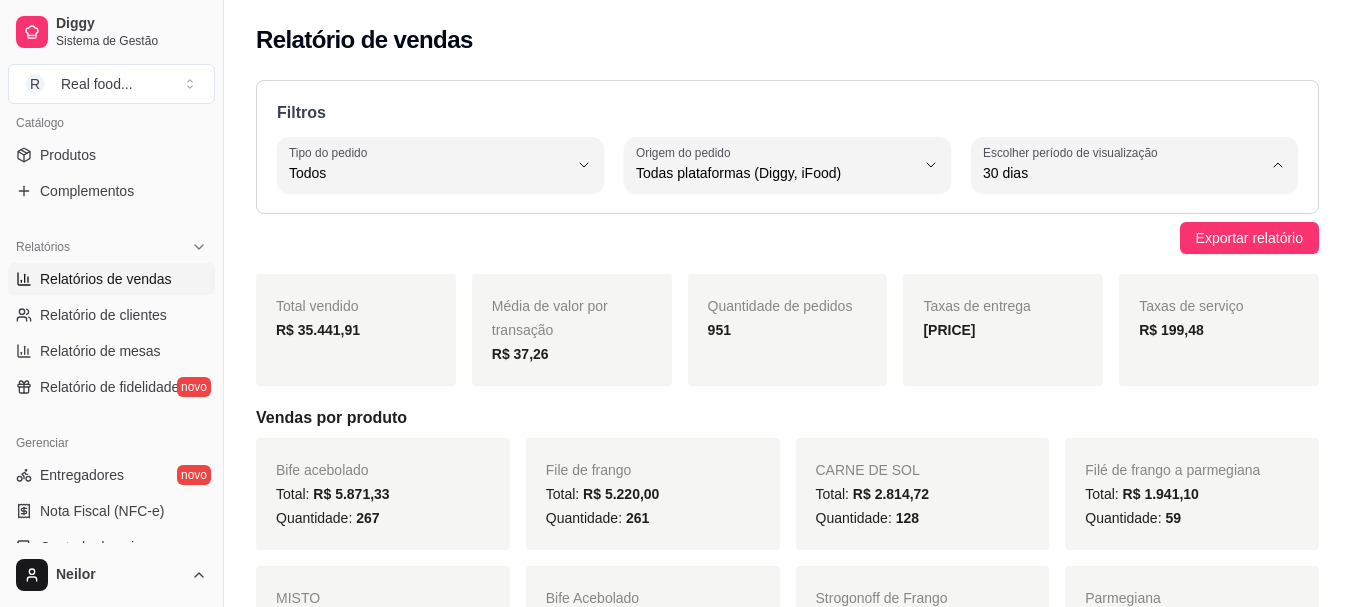 click on "Hoje" at bounding box center [1125, 220] 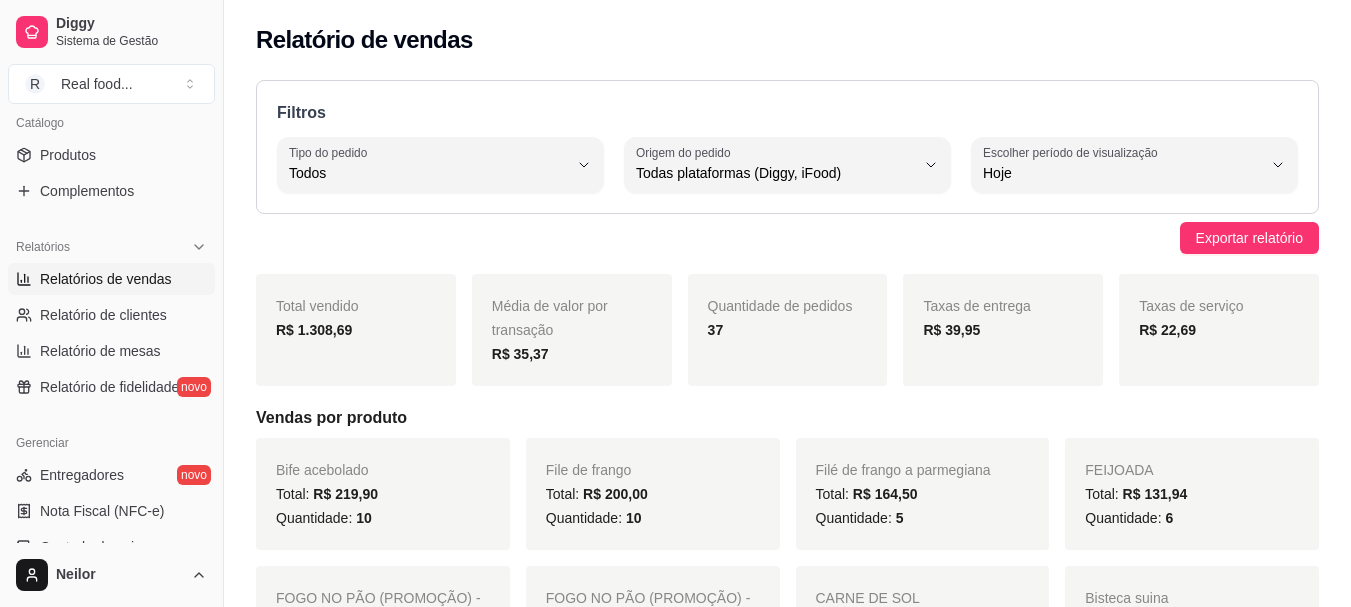 type on "0" 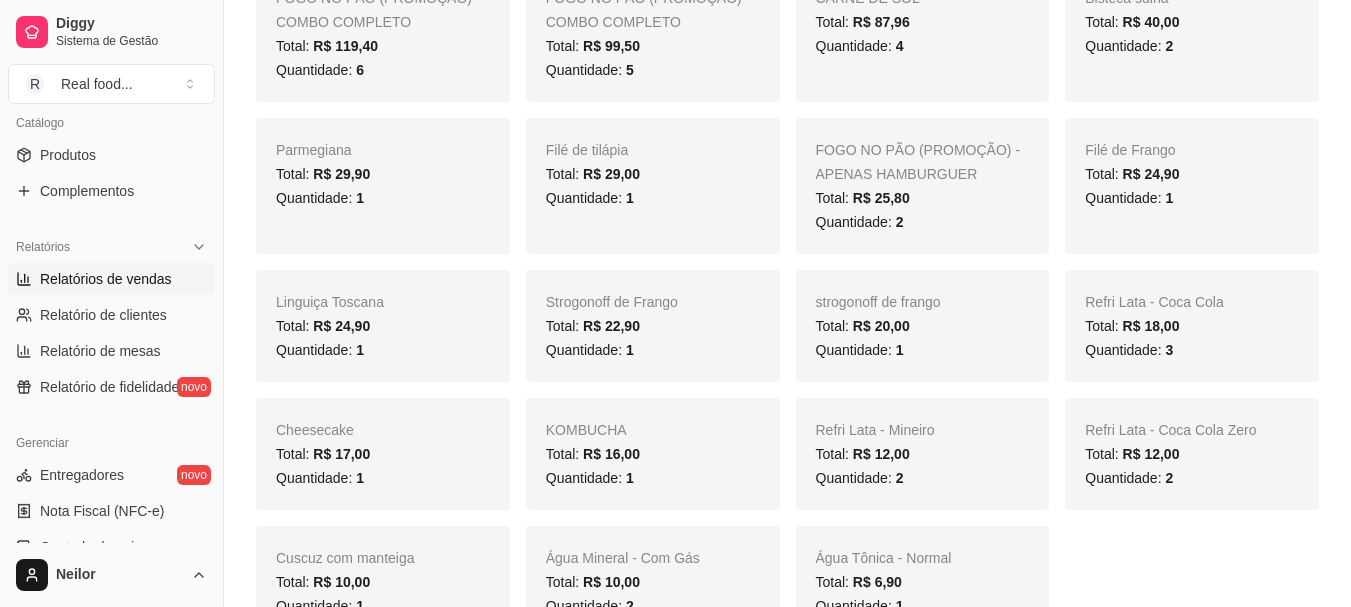 scroll, scrollTop: 500, scrollLeft: 0, axis: vertical 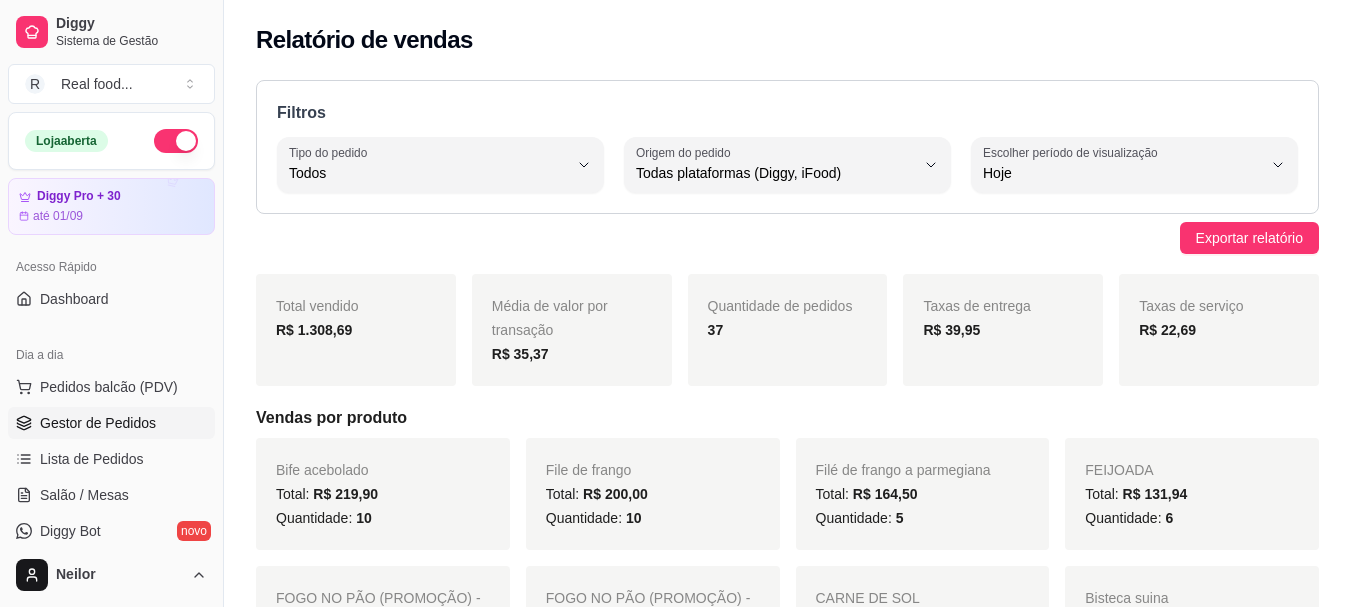 click on "Gestor de Pedidos" at bounding box center (98, 423) 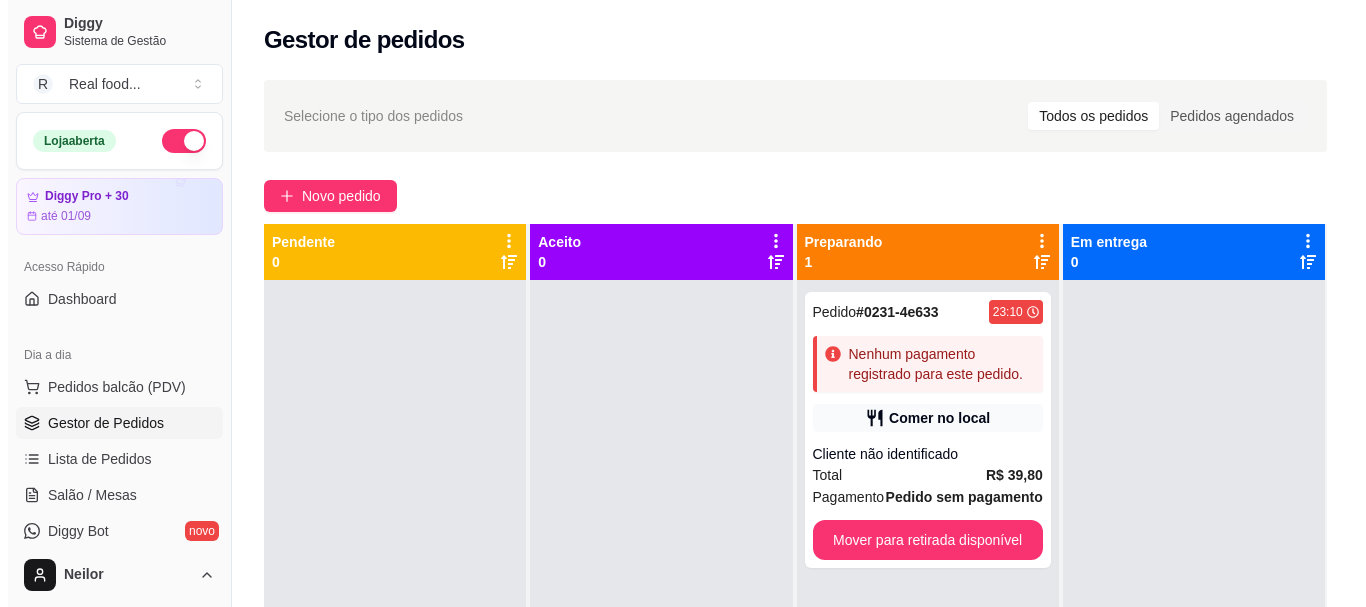 scroll, scrollTop: 56, scrollLeft: 0, axis: vertical 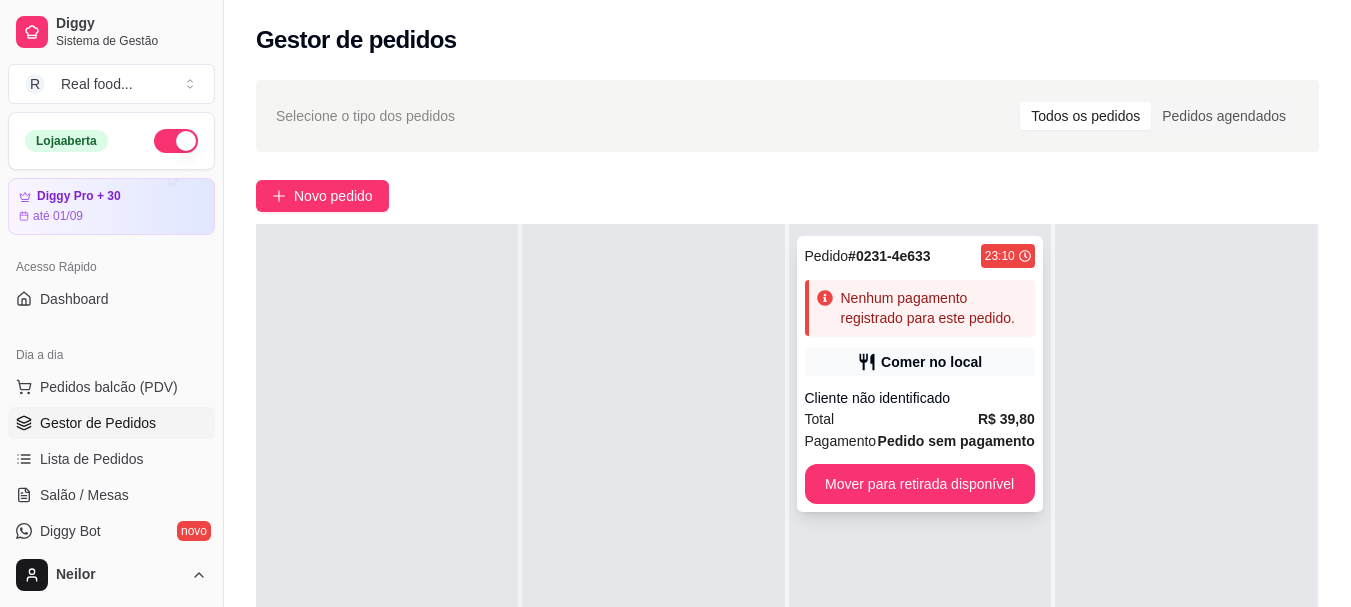 click on "Comer no local" at bounding box center [931, 362] 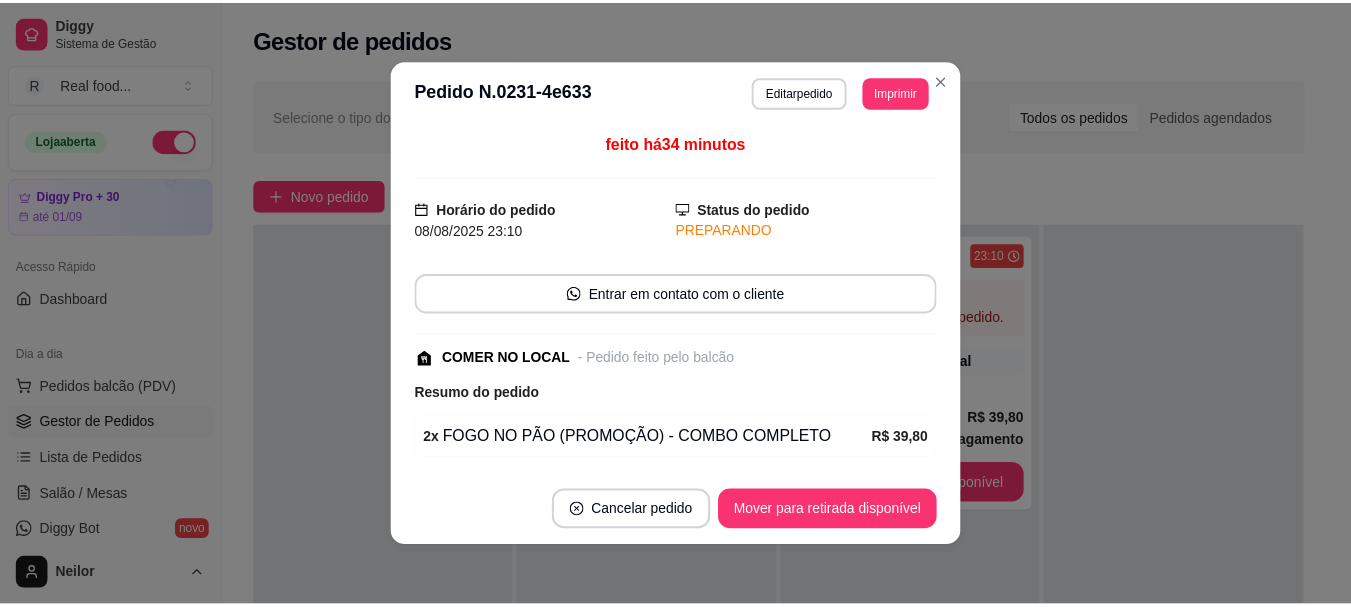 scroll, scrollTop: 139, scrollLeft: 0, axis: vertical 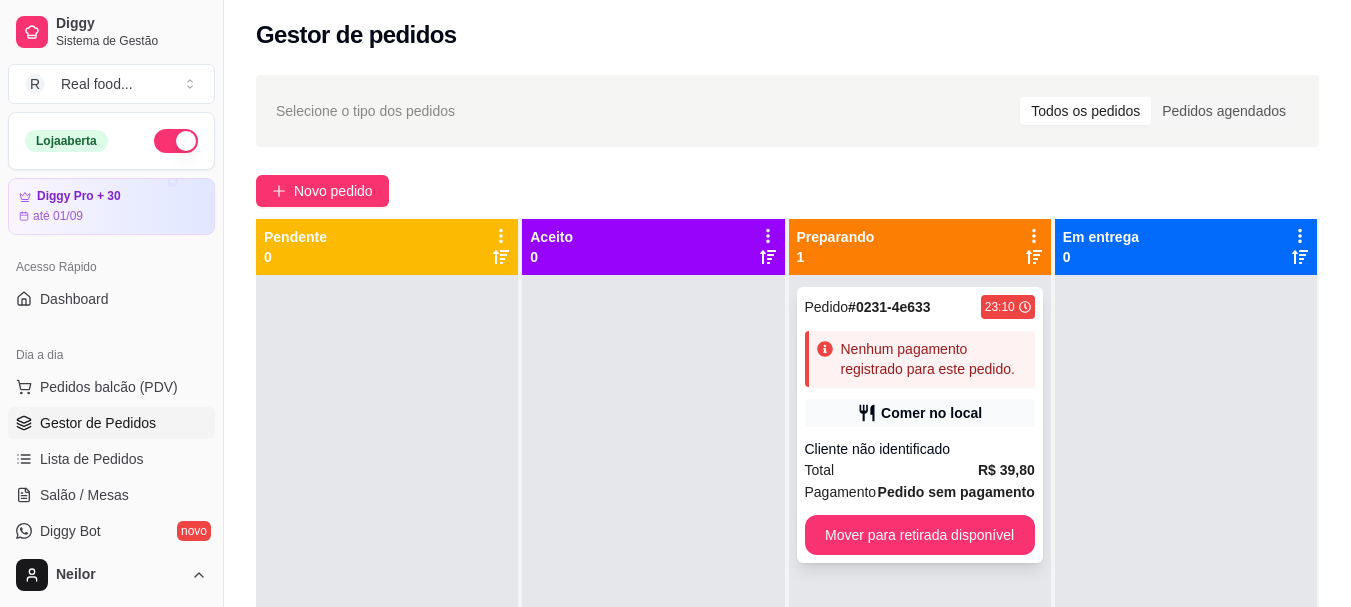click on "Cliente não identificado" at bounding box center (920, 449) 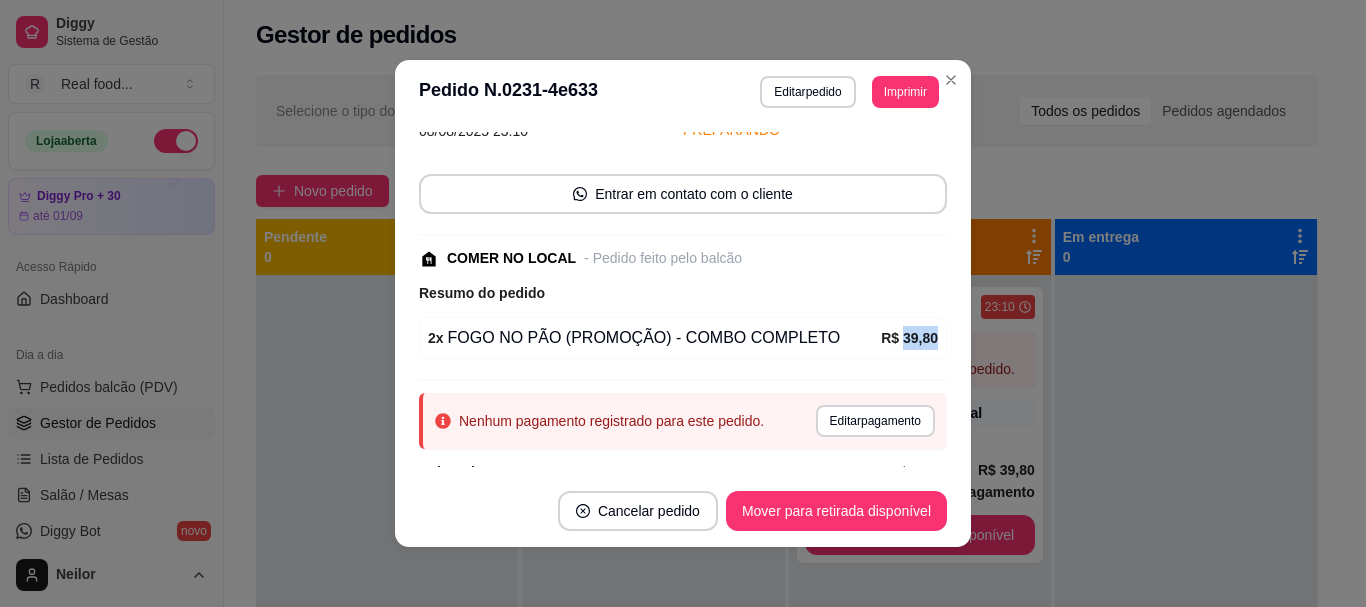 scroll, scrollTop: 139, scrollLeft: 0, axis: vertical 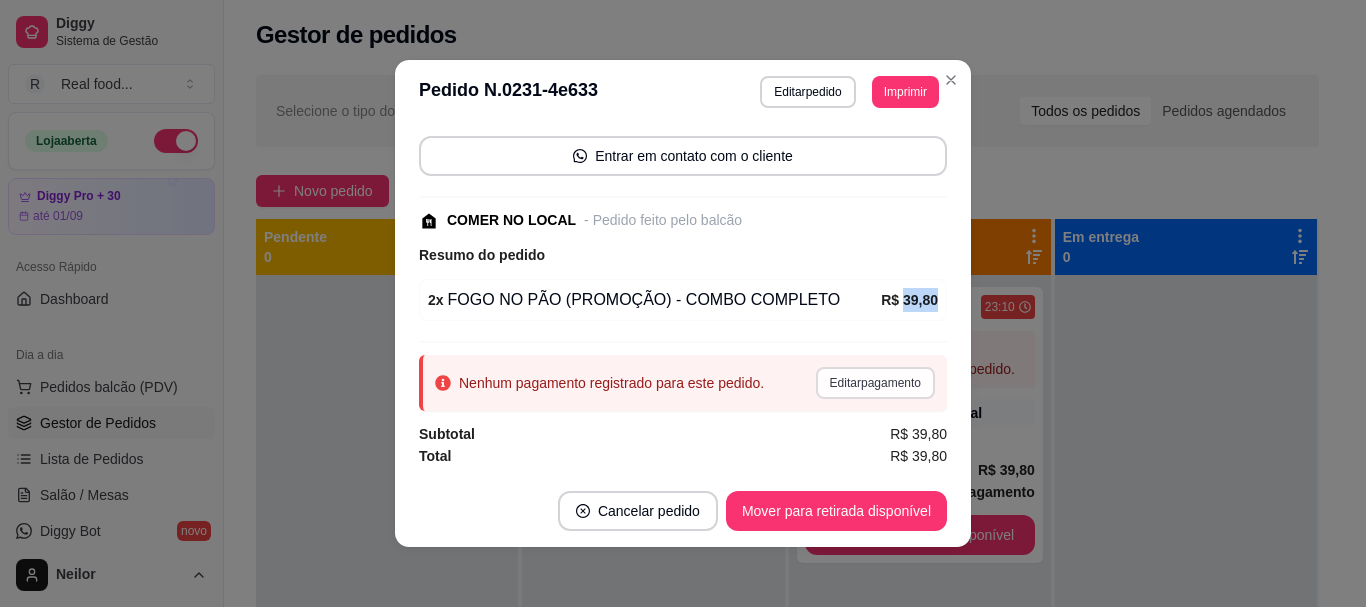 click on "Editar  pagamento" at bounding box center [875, 383] 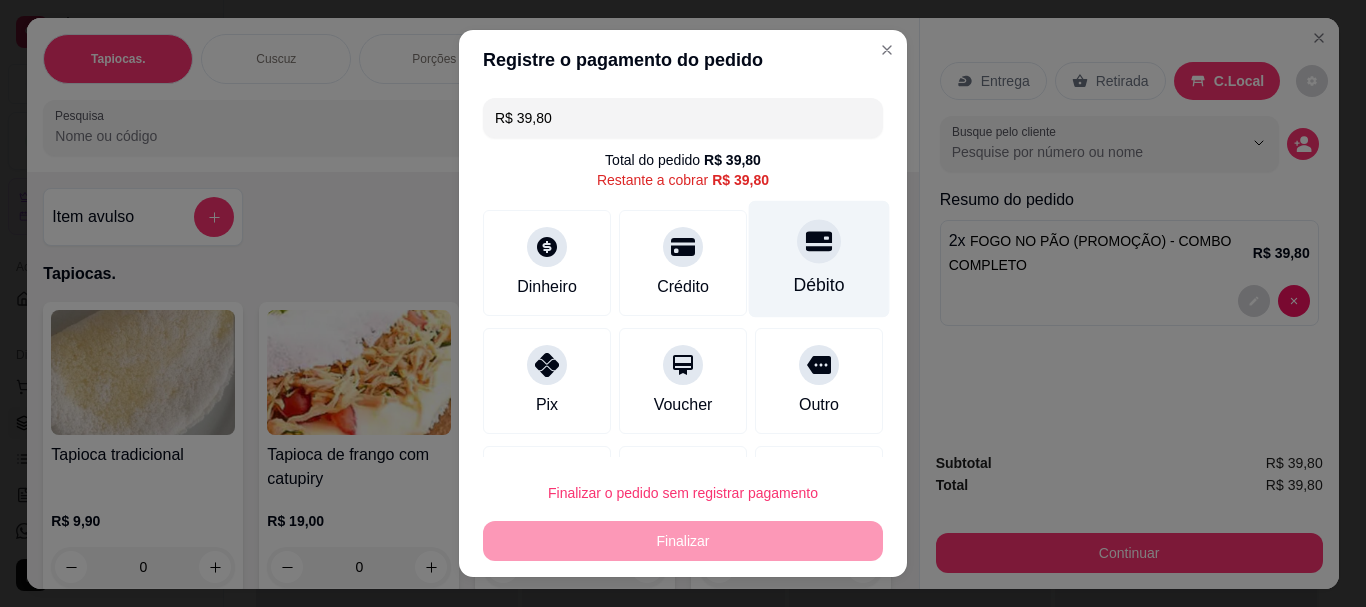 click at bounding box center [819, 242] 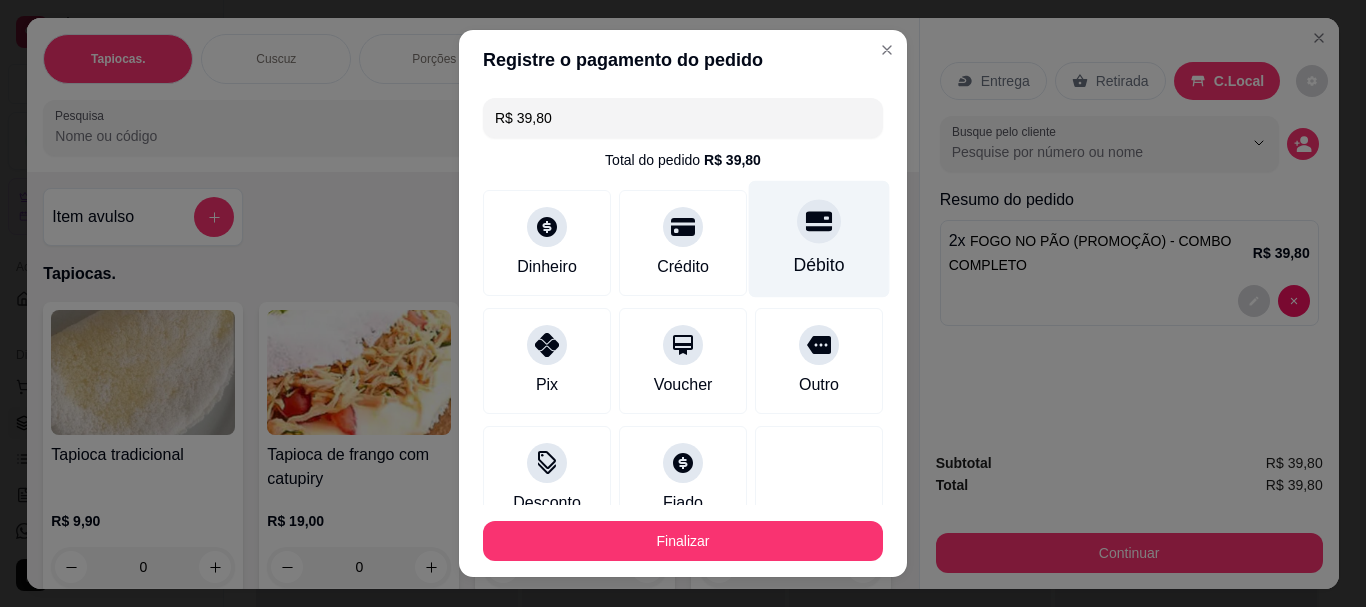 type on "R$ 0,00" 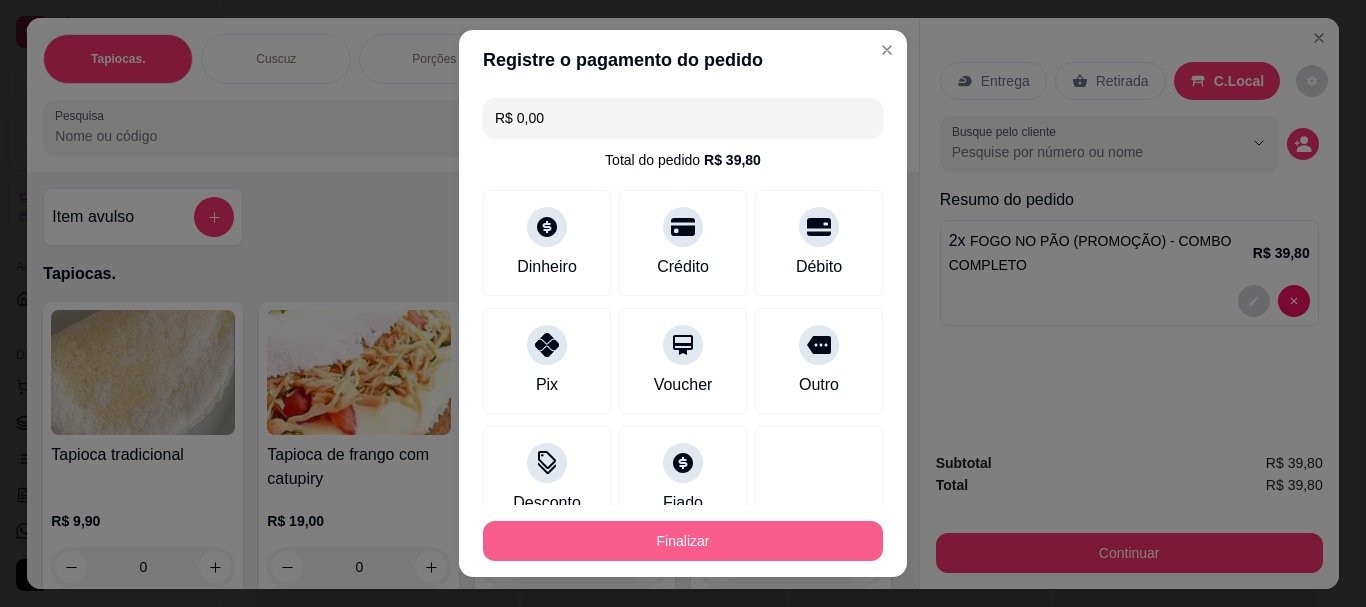 click on "Finalizar" at bounding box center (683, 541) 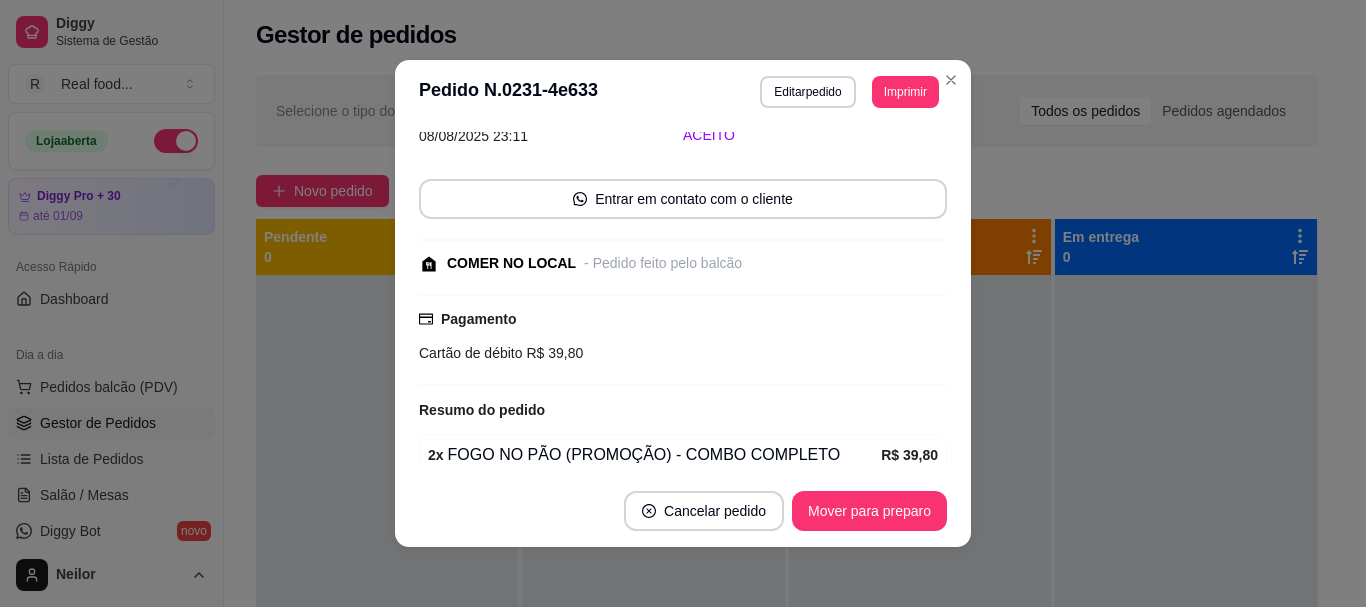 scroll, scrollTop: 183, scrollLeft: 0, axis: vertical 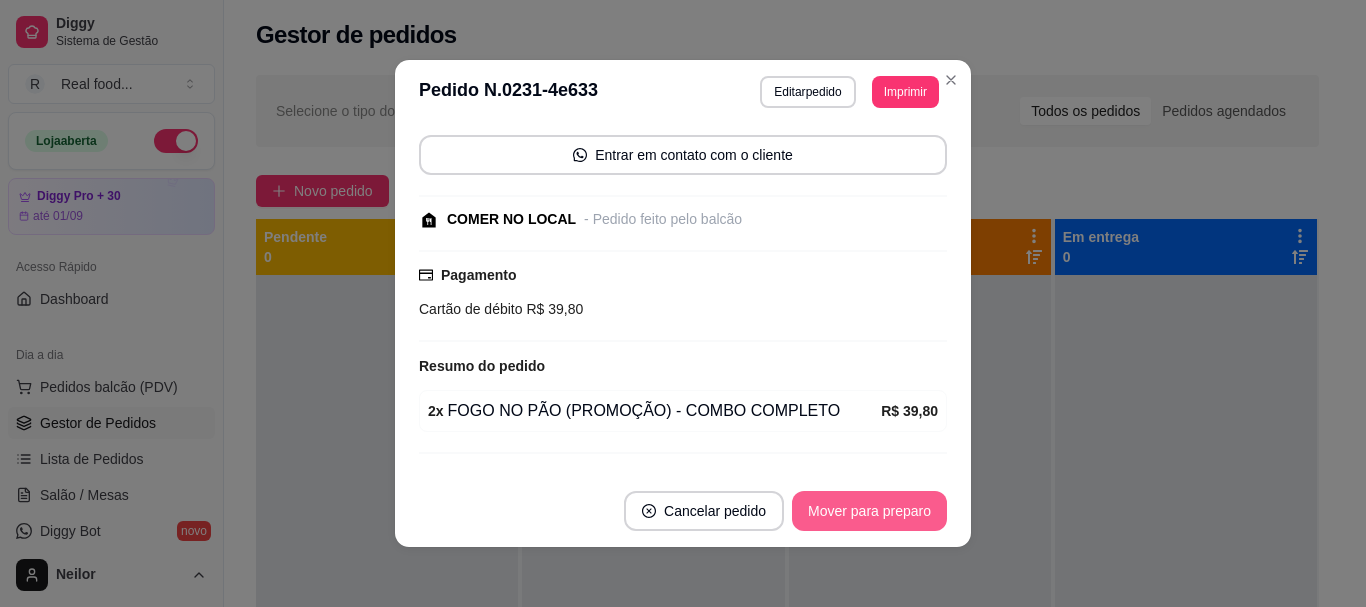 click on "Mover para preparo" at bounding box center [869, 511] 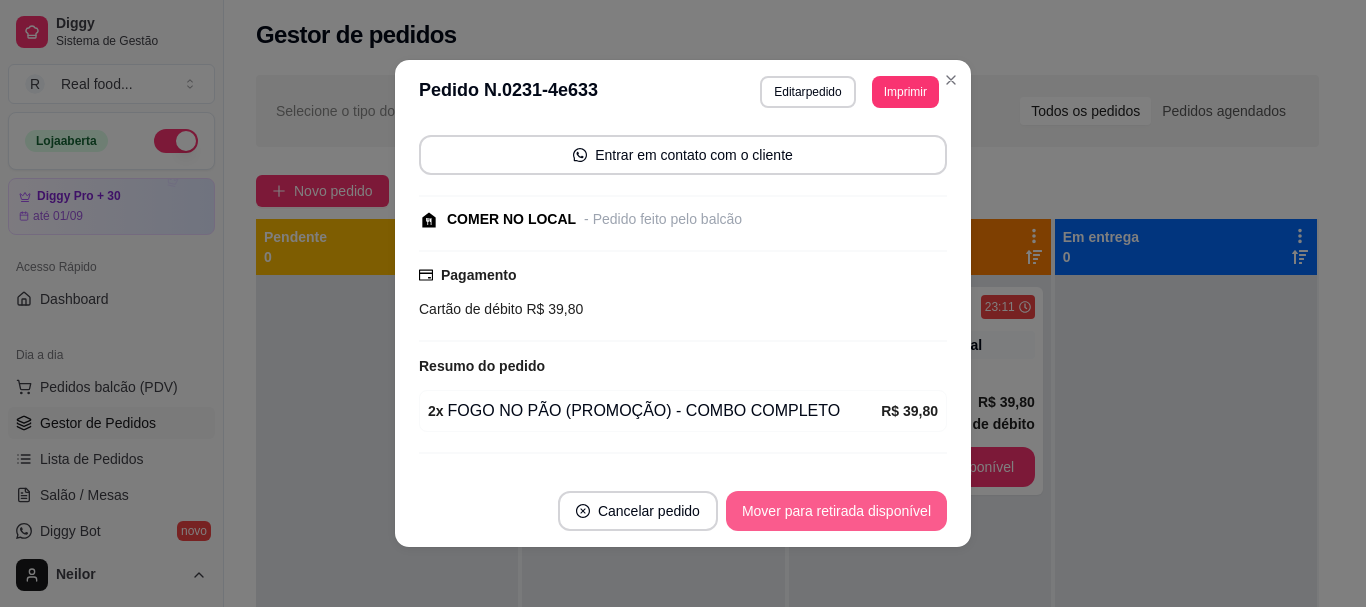 click on "Mover para retirada disponível" at bounding box center (836, 511) 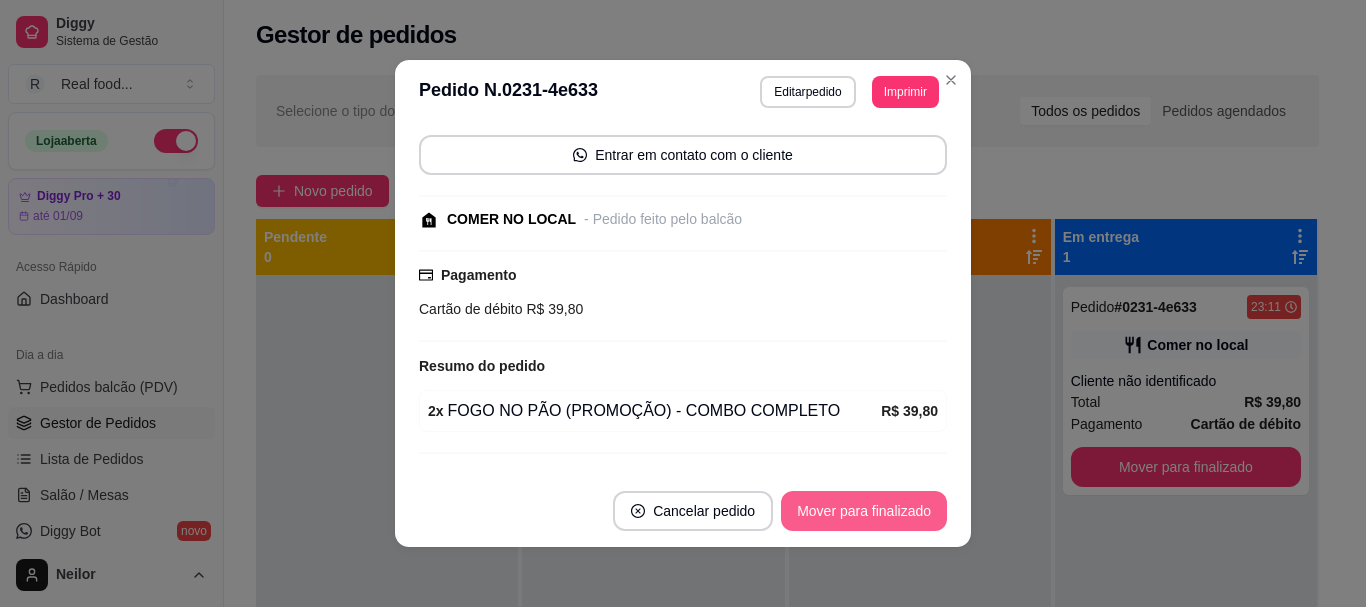 click on "Mover para finalizado" at bounding box center (864, 511) 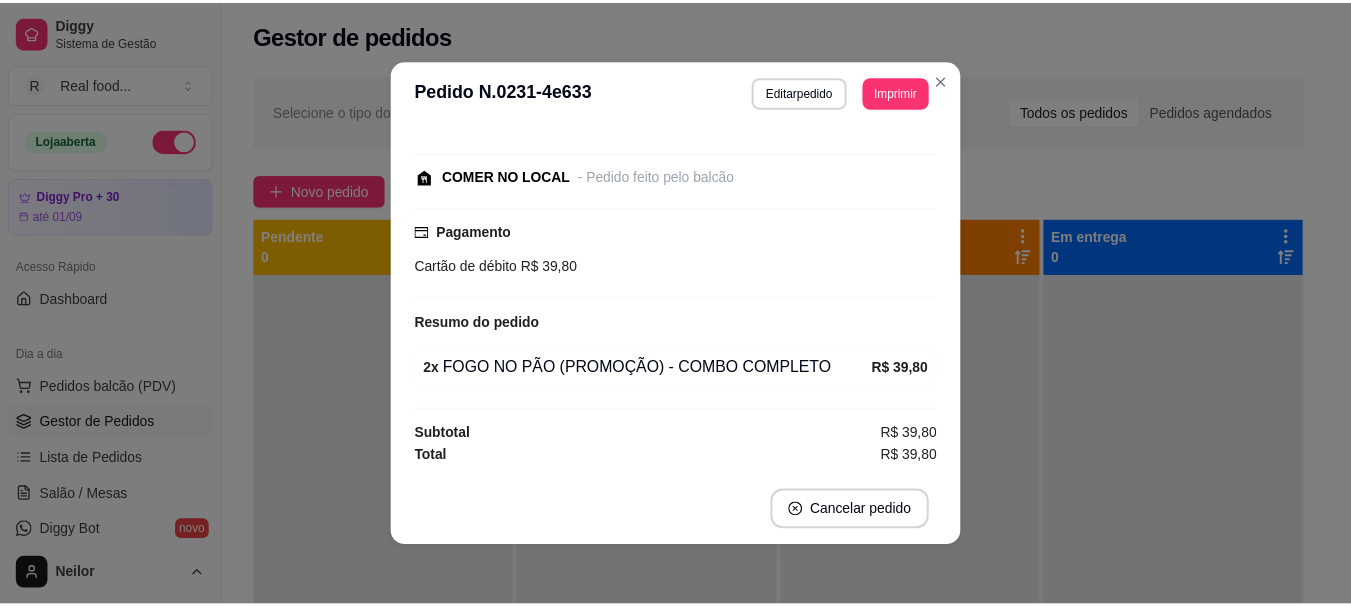 scroll, scrollTop: 117, scrollLeft: 0, axis: vertical 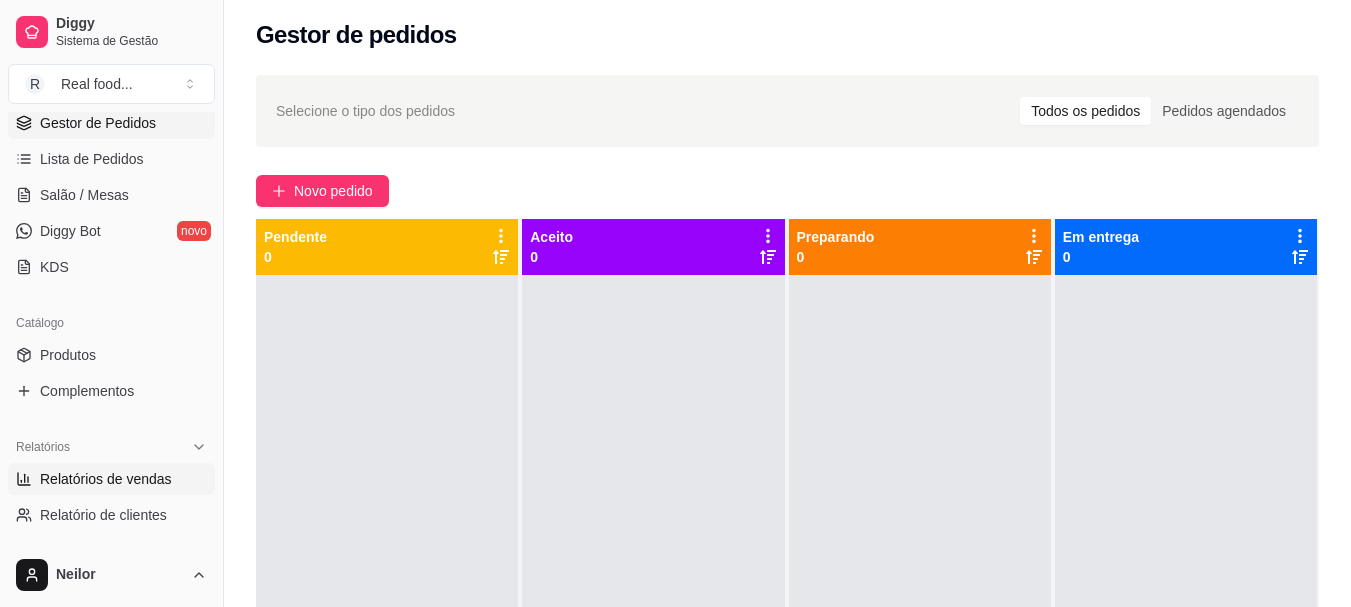 click on "Relatórios de vendas" at bounding box center (106, 479) 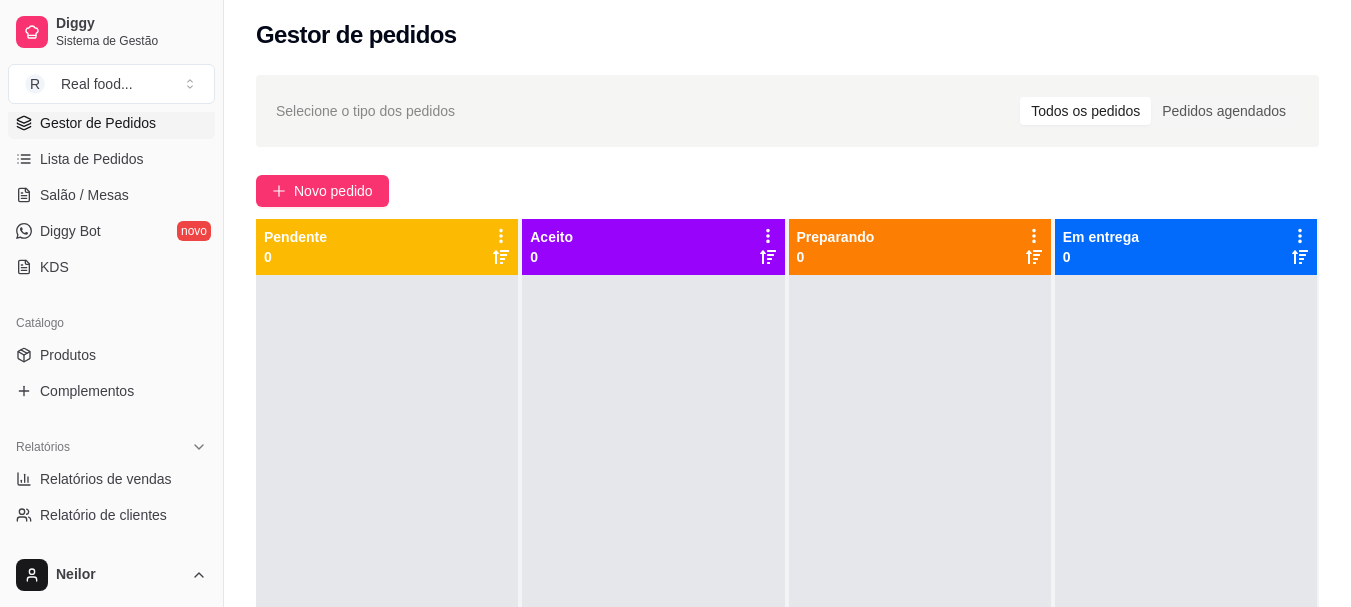 select on "ALL" 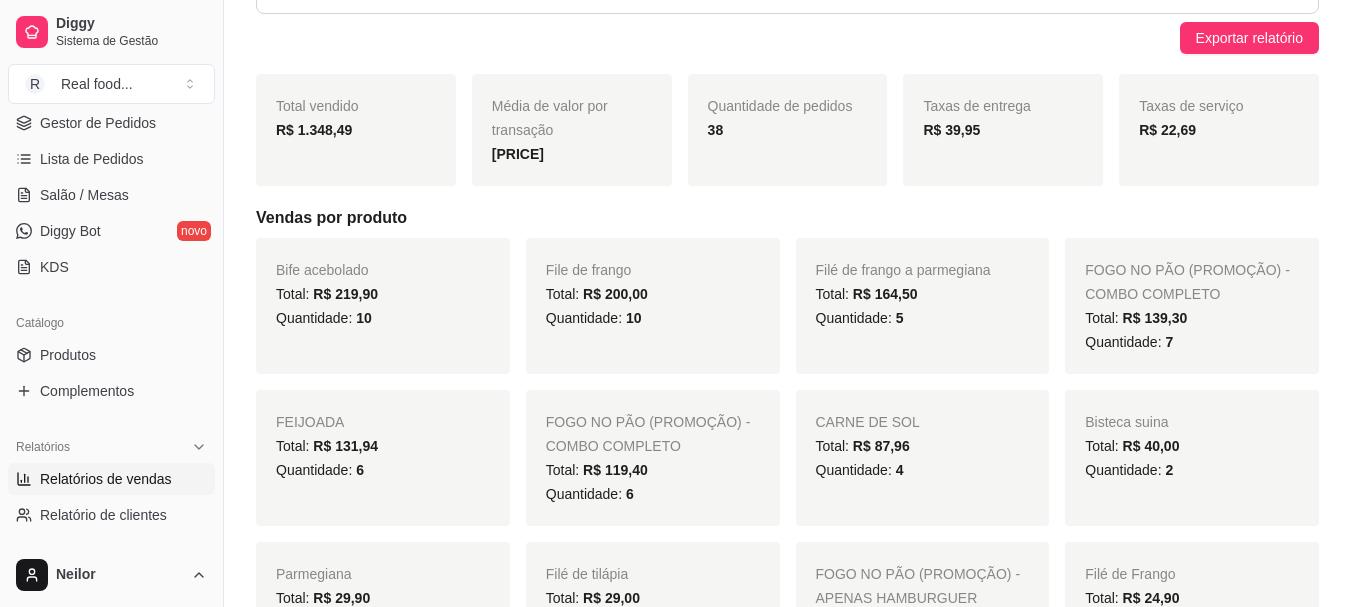 scroll, scrollTop: 100, scrollLeft: 0, axis: vertical 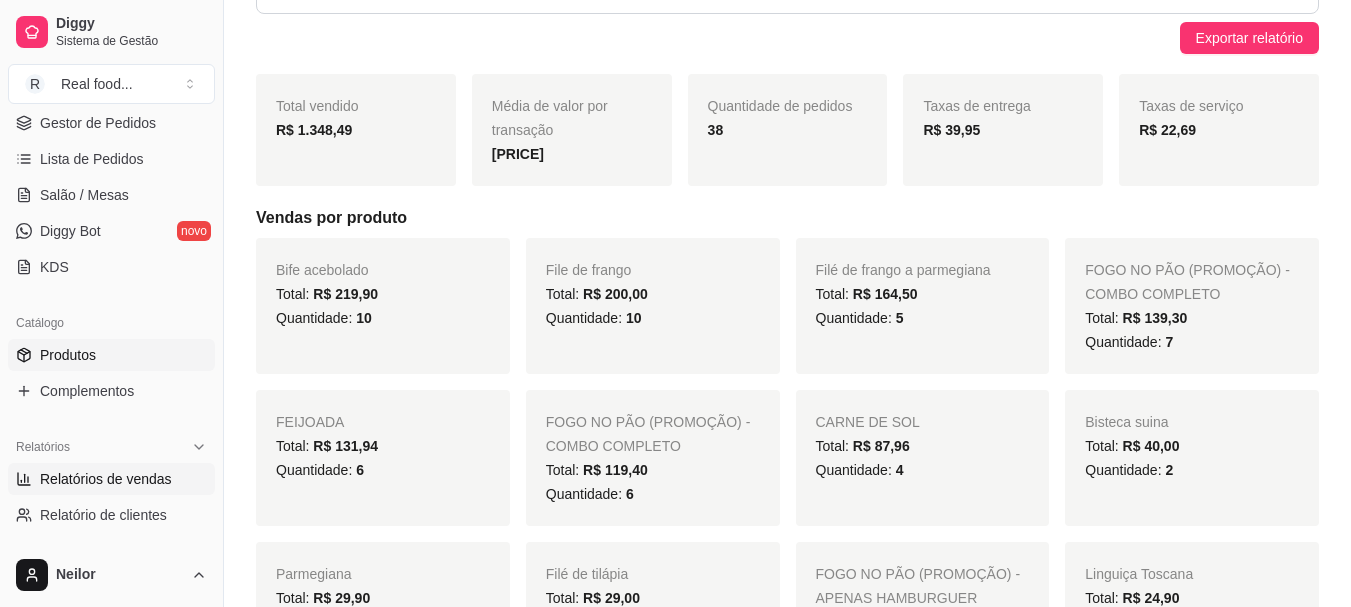 click on "Produtos" at bounding box center (68, 355) 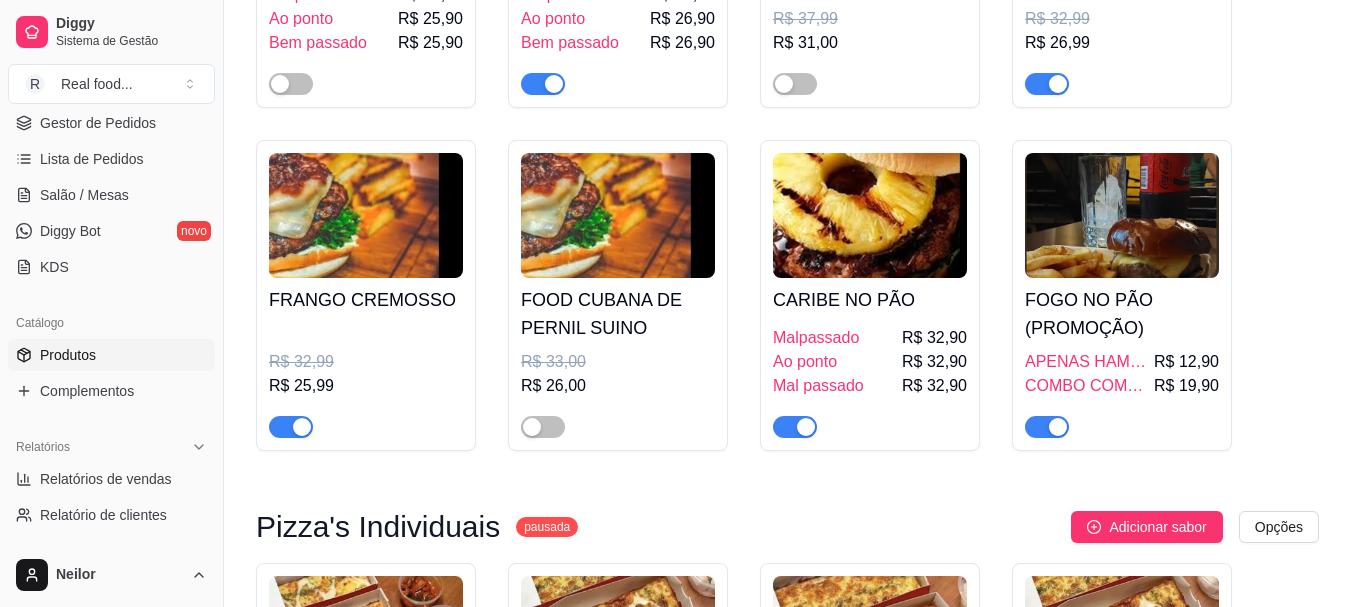scroll, scrollTop: 3300, scrollLeft: 0, axis: vertical 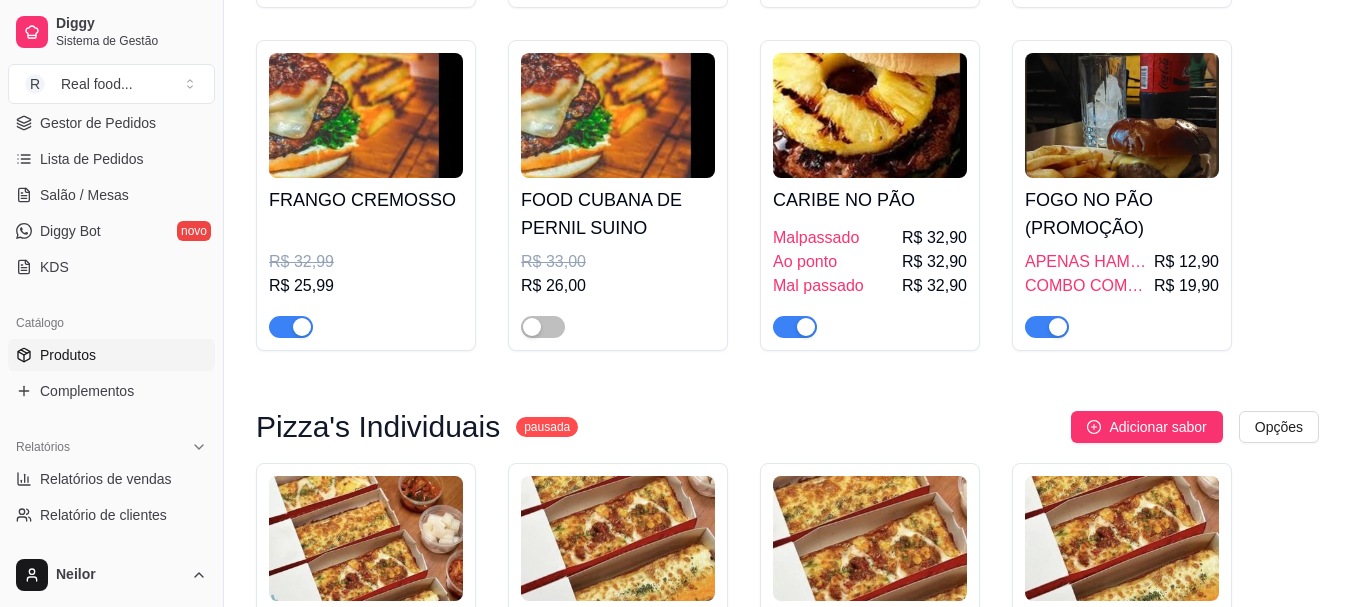 click at bounding box center (1047, 327) 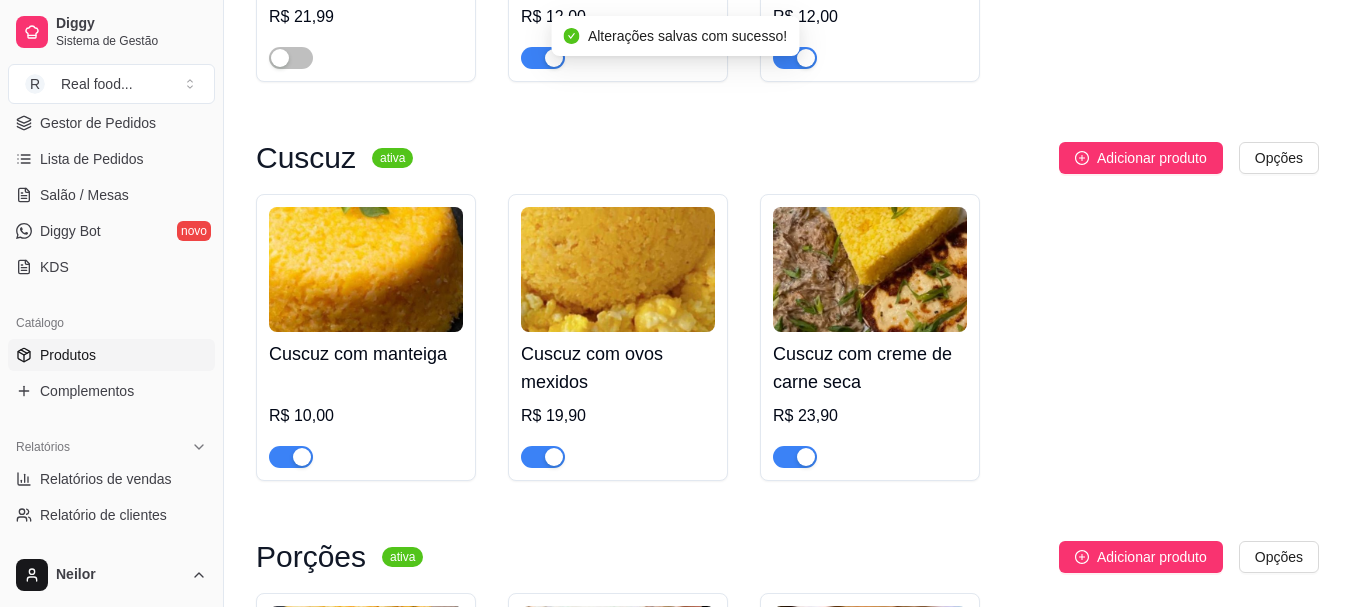 scroll, scrollTop: 0, scrollLeft: 0, axis: both 